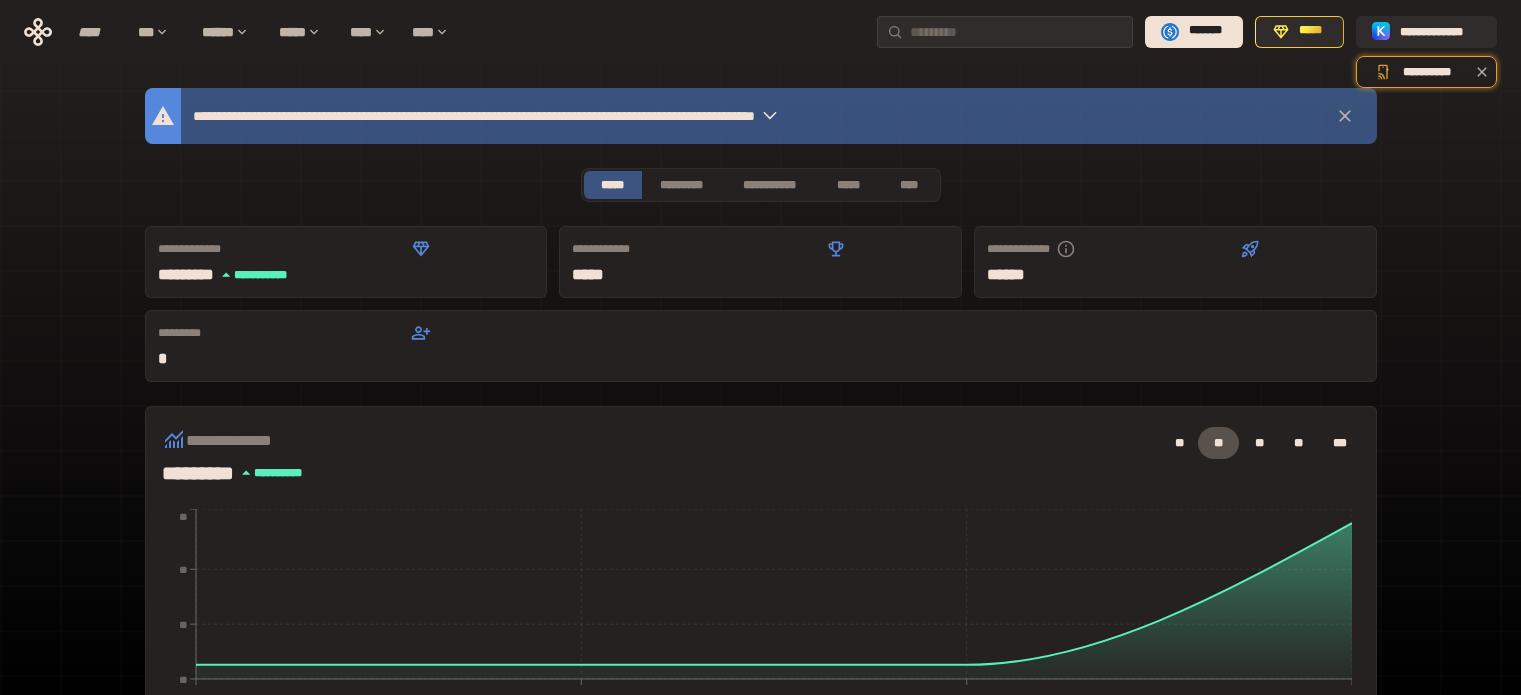 scroll, scrollTop: 589, scrollLeft: 0, axis: vertical 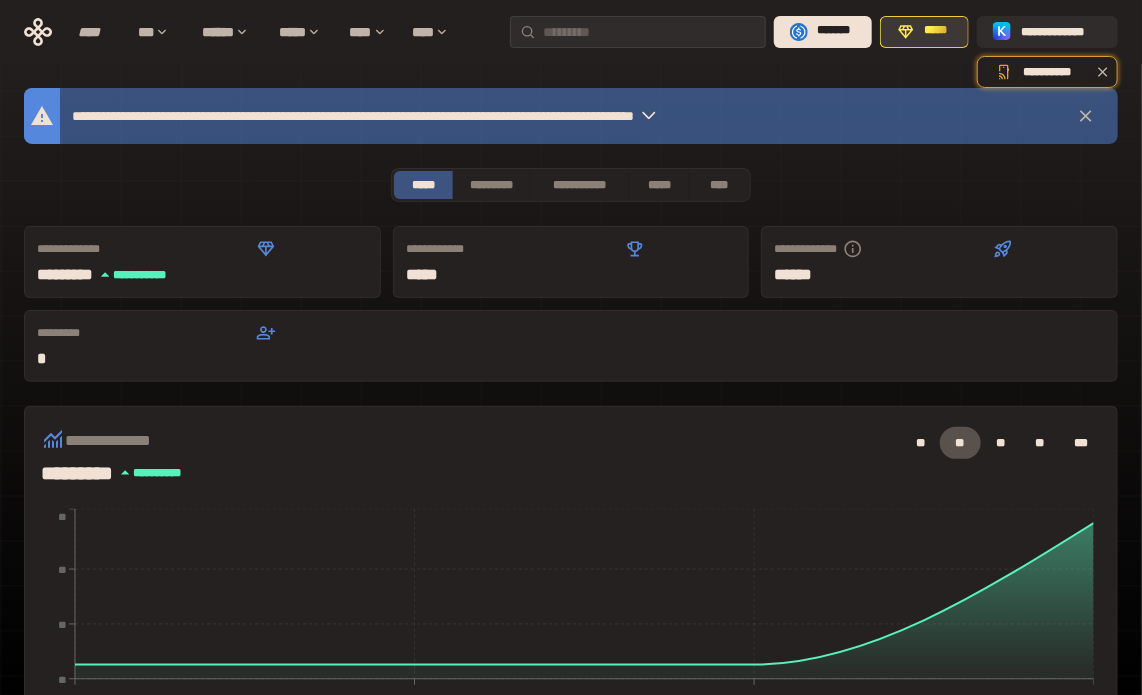 click on "*****" at bounding box center [924, 32] 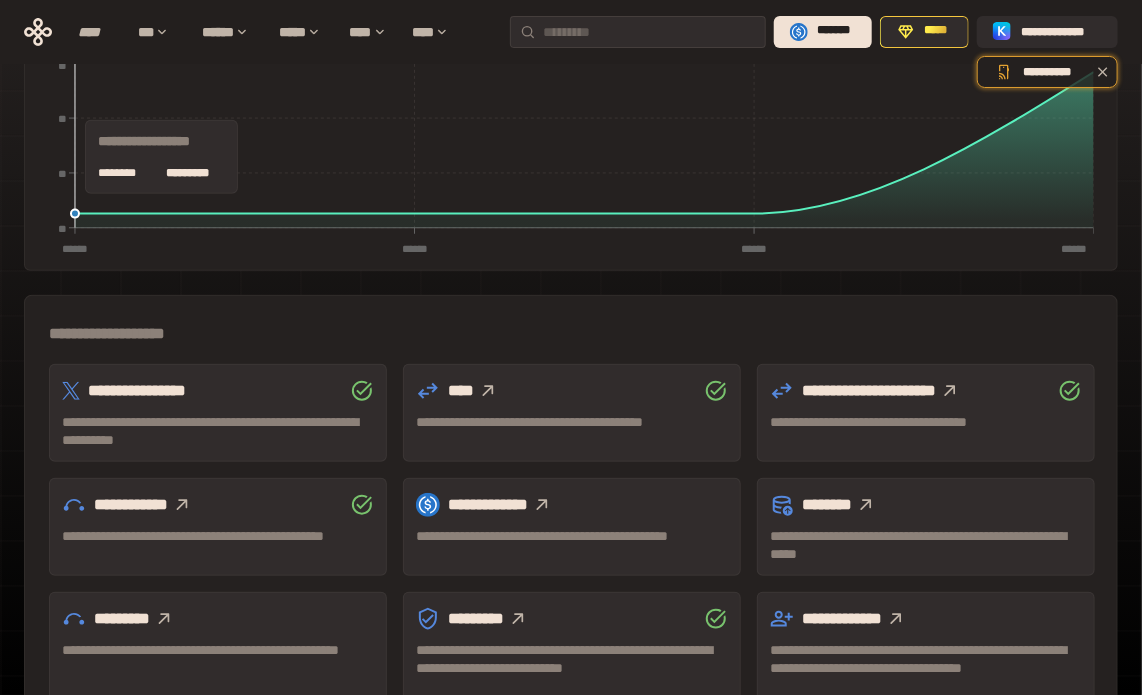 scroll, scrollTop: 400, scrollLeft: 0, axis: vertical 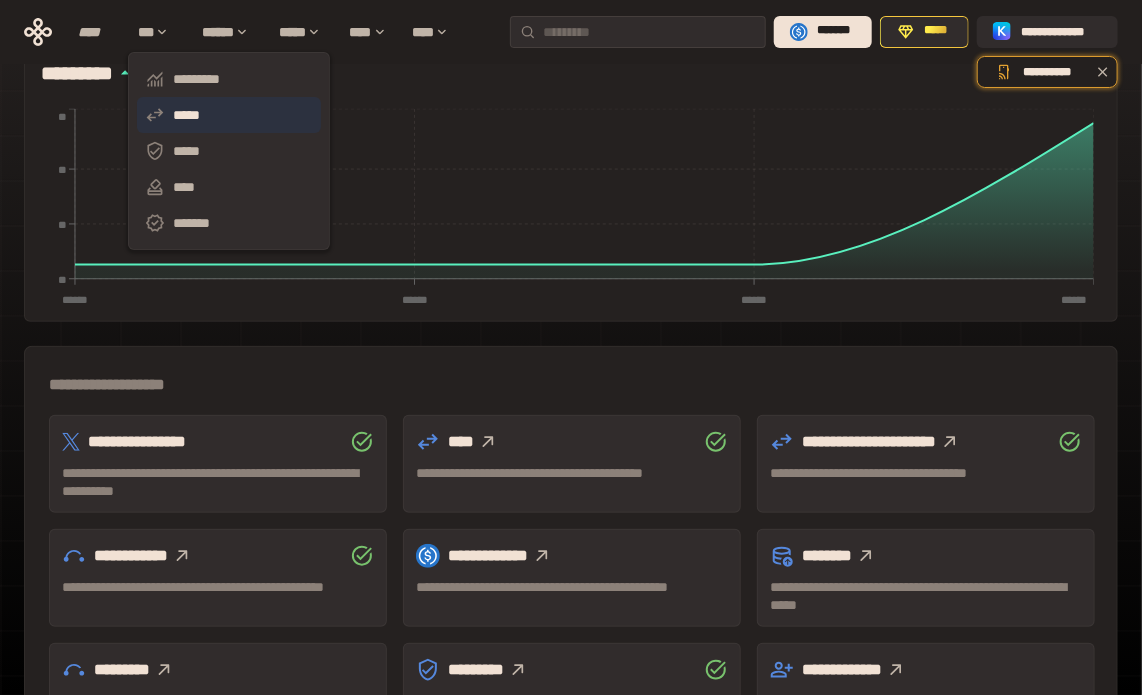 click on "*****" at bounding box center (229, 115) 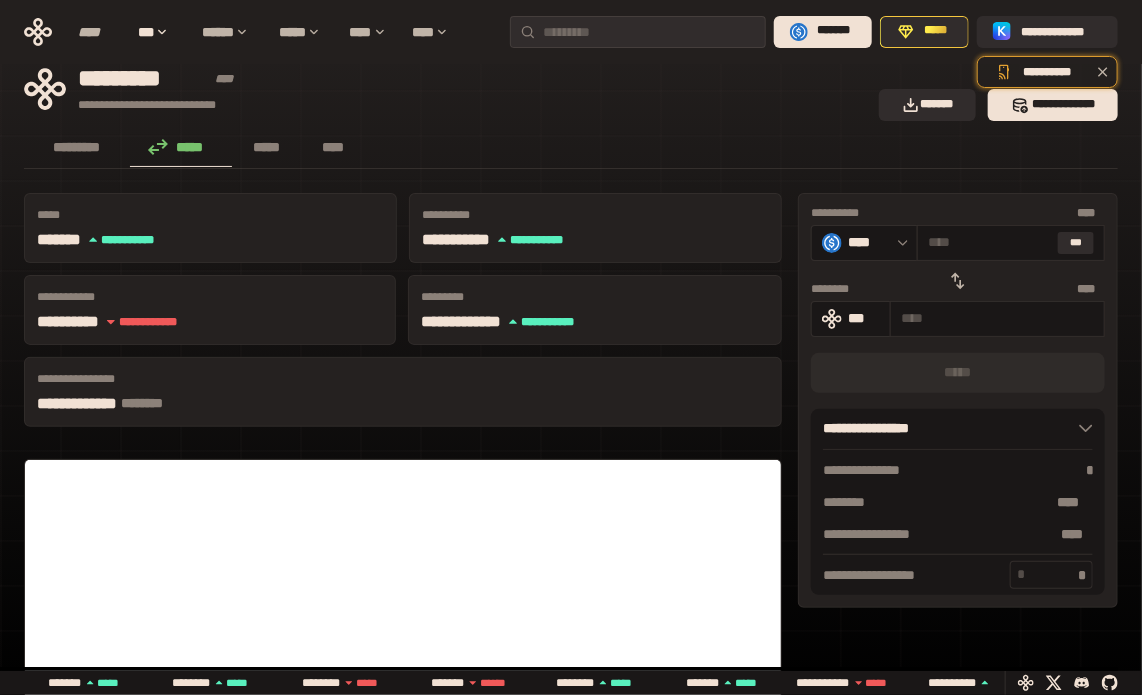 scroll, scrollTop: 0, scrollLeft: 0, axis: both 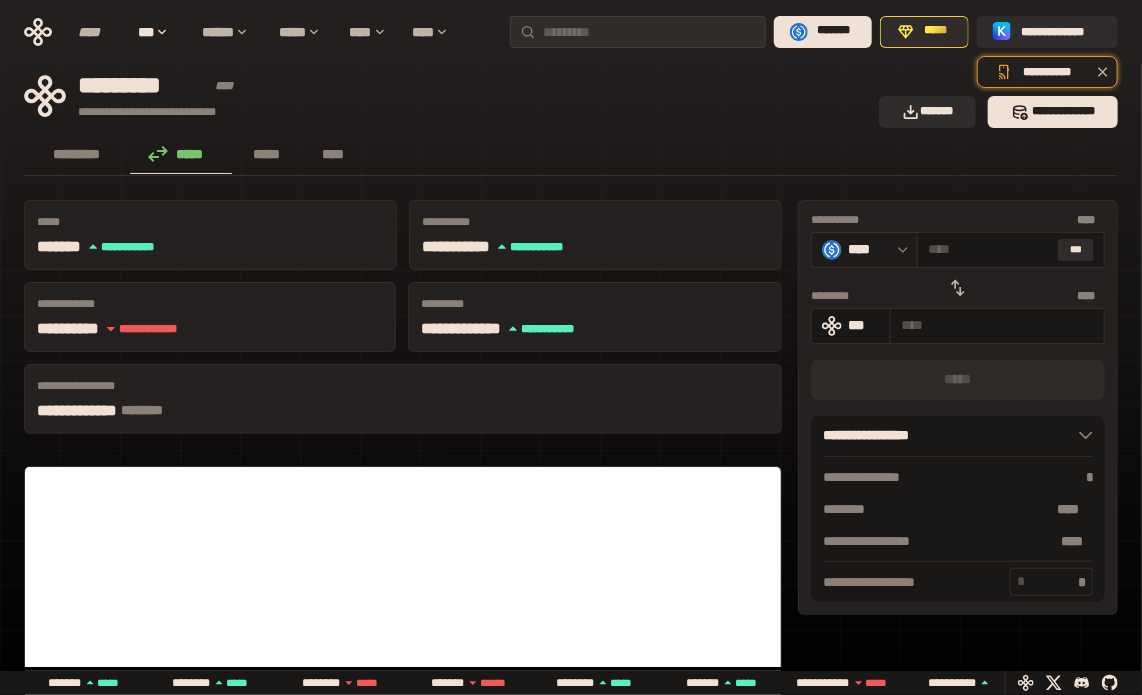 click on "****" at bounding box center [868, 249] 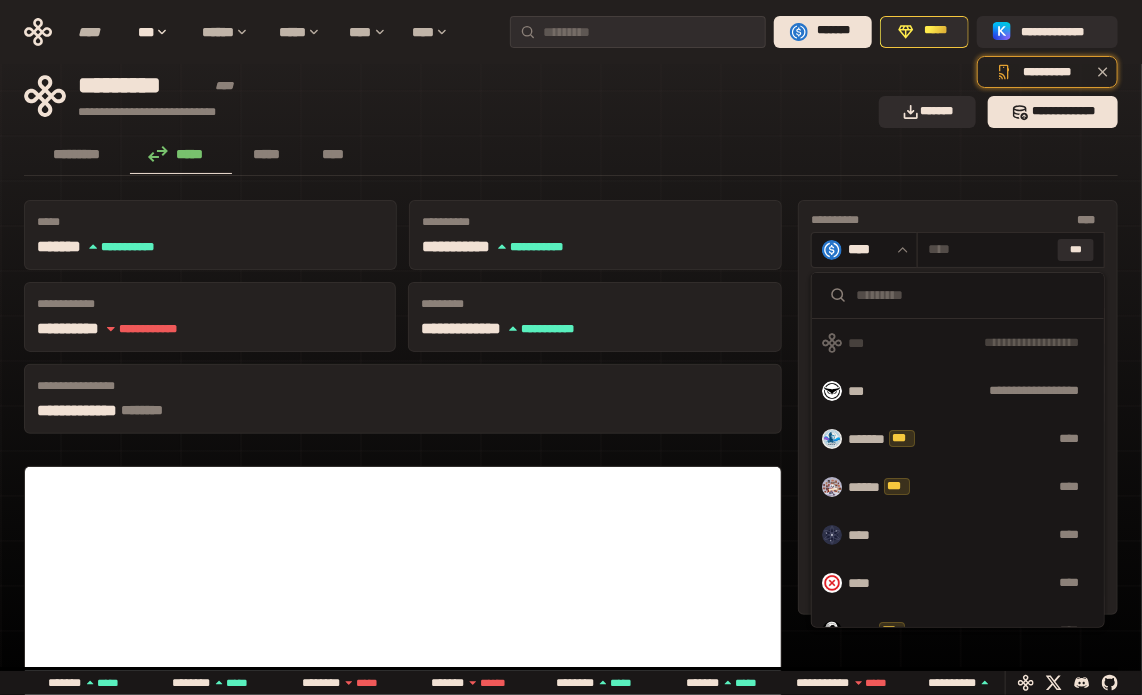 click at bounding box center (972, 295) 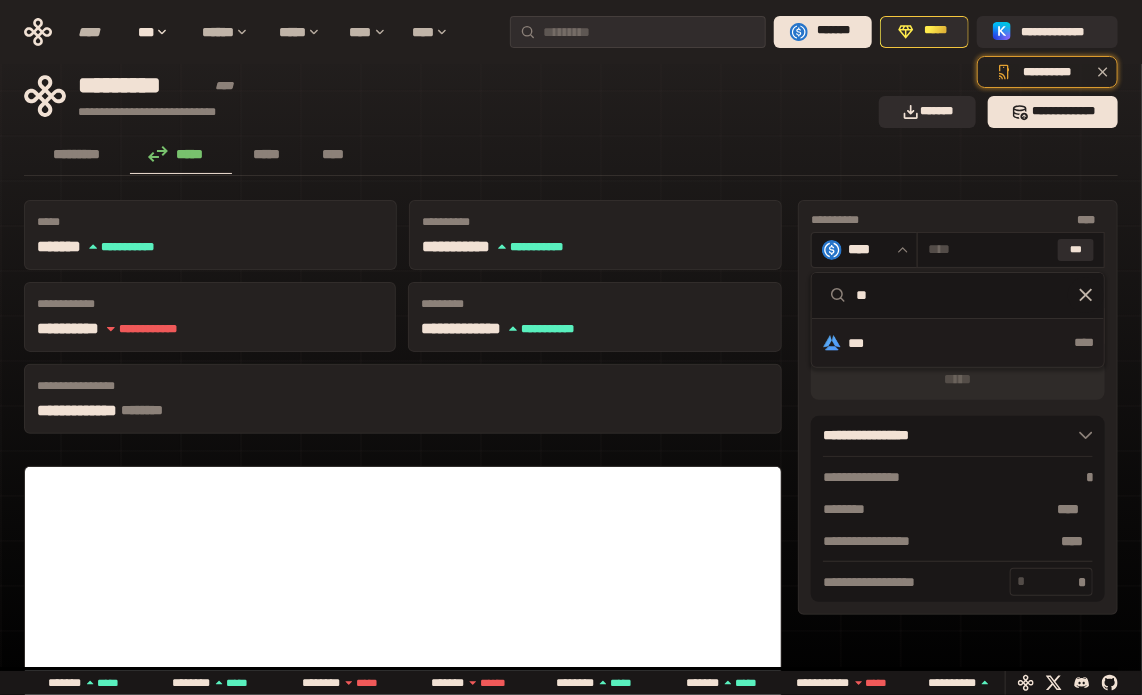 type on "**" 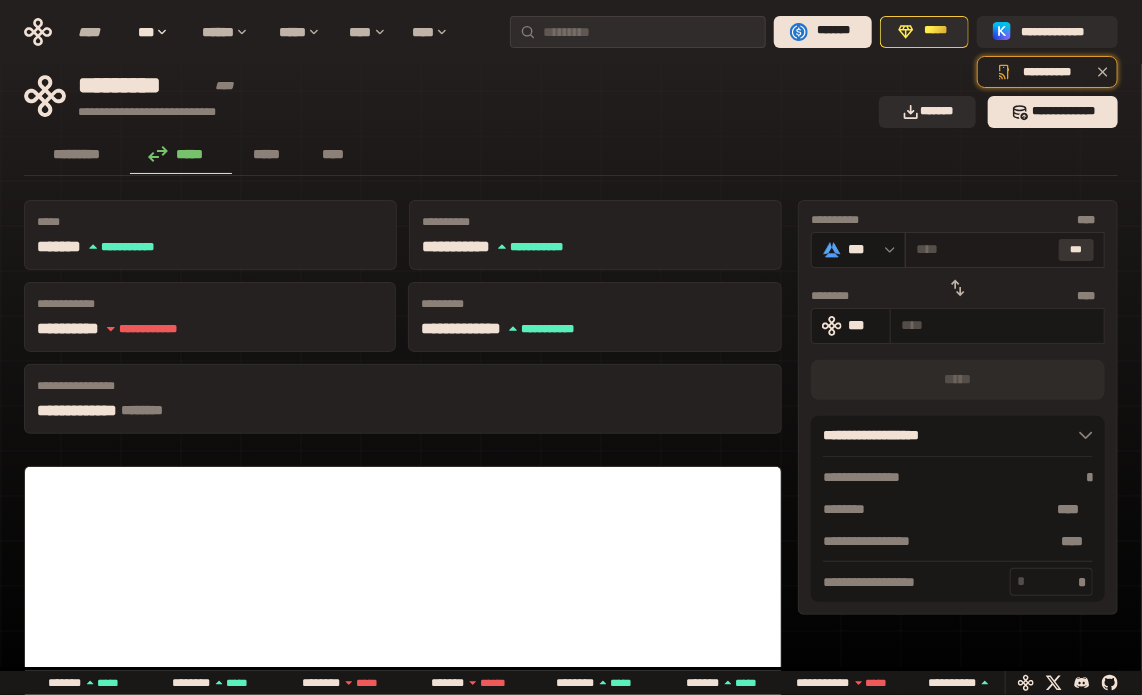 click on "***" at bounding box center [1077, 250] 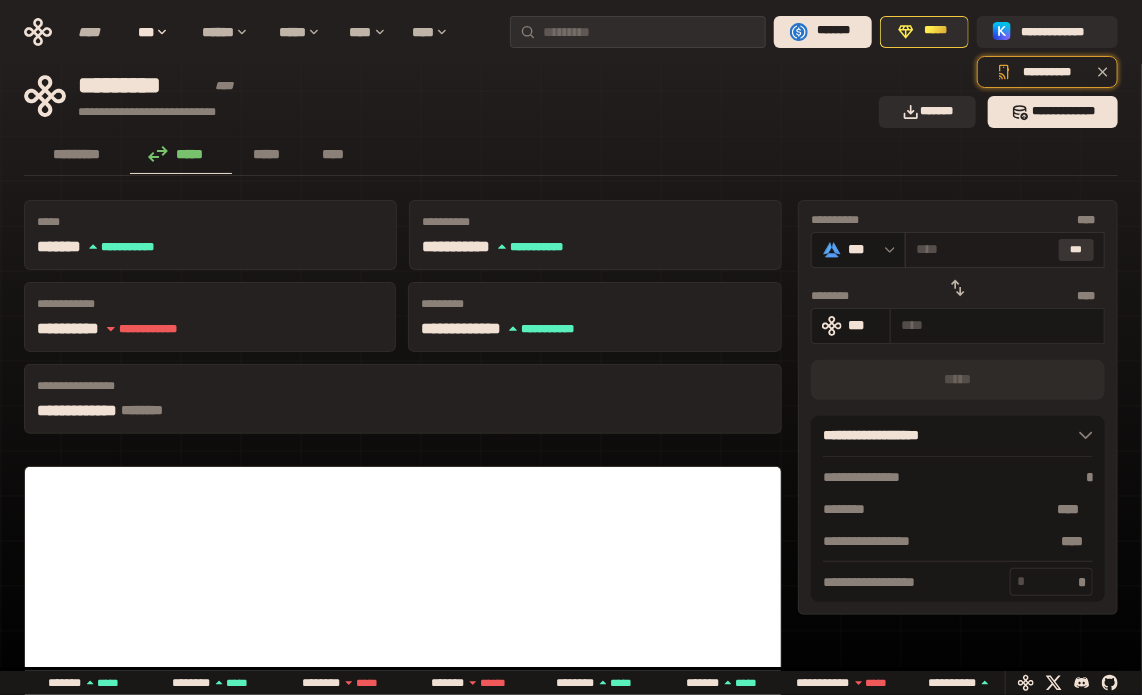 type 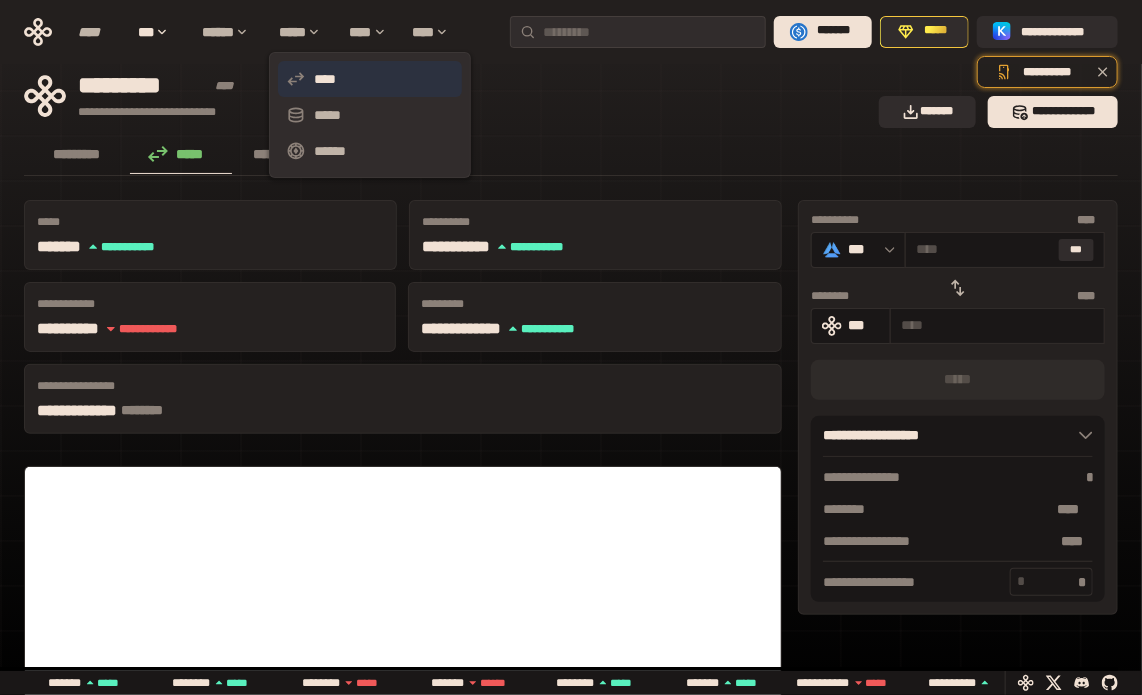 click on "****" at bounding box center [370, 79] 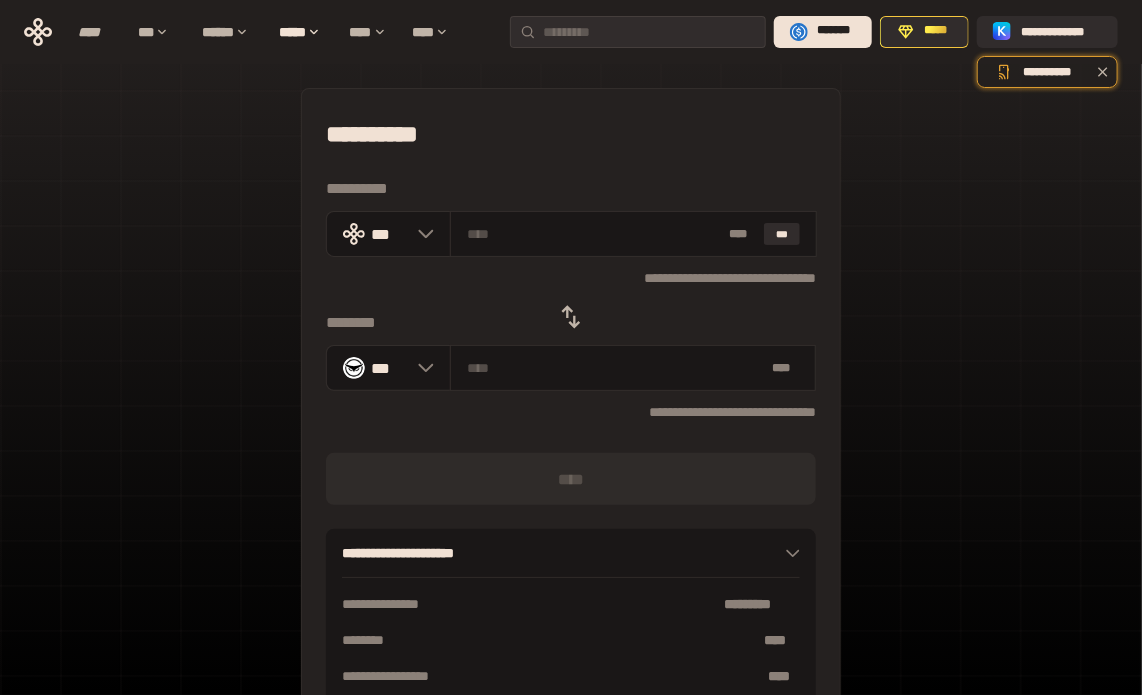 click 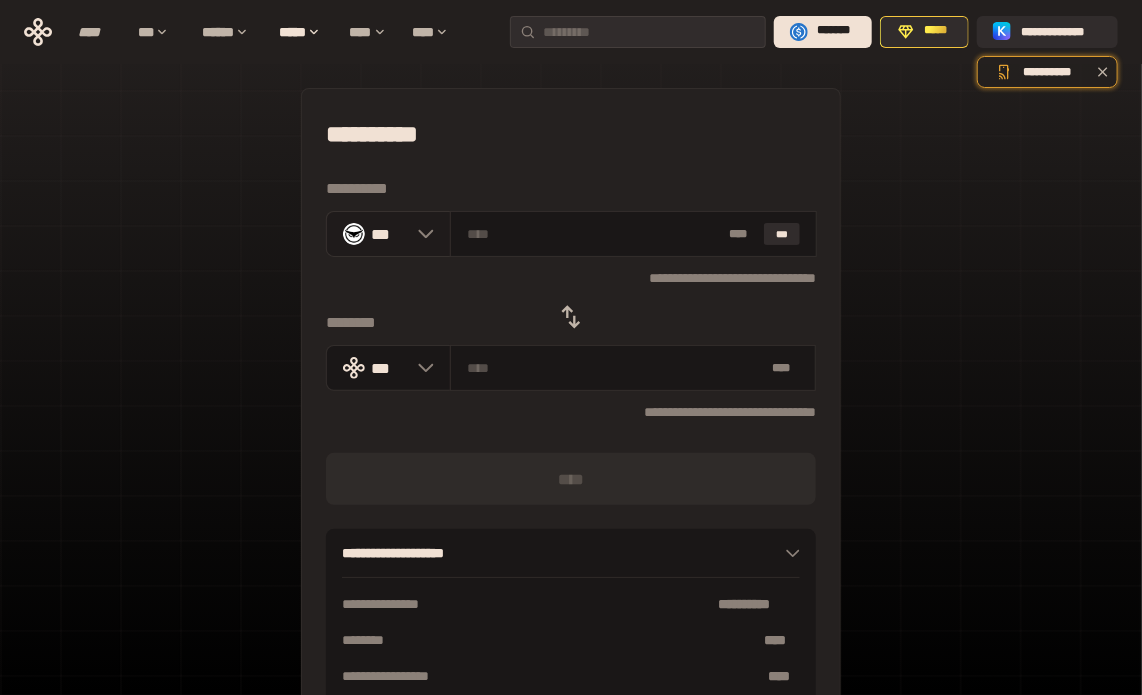 click 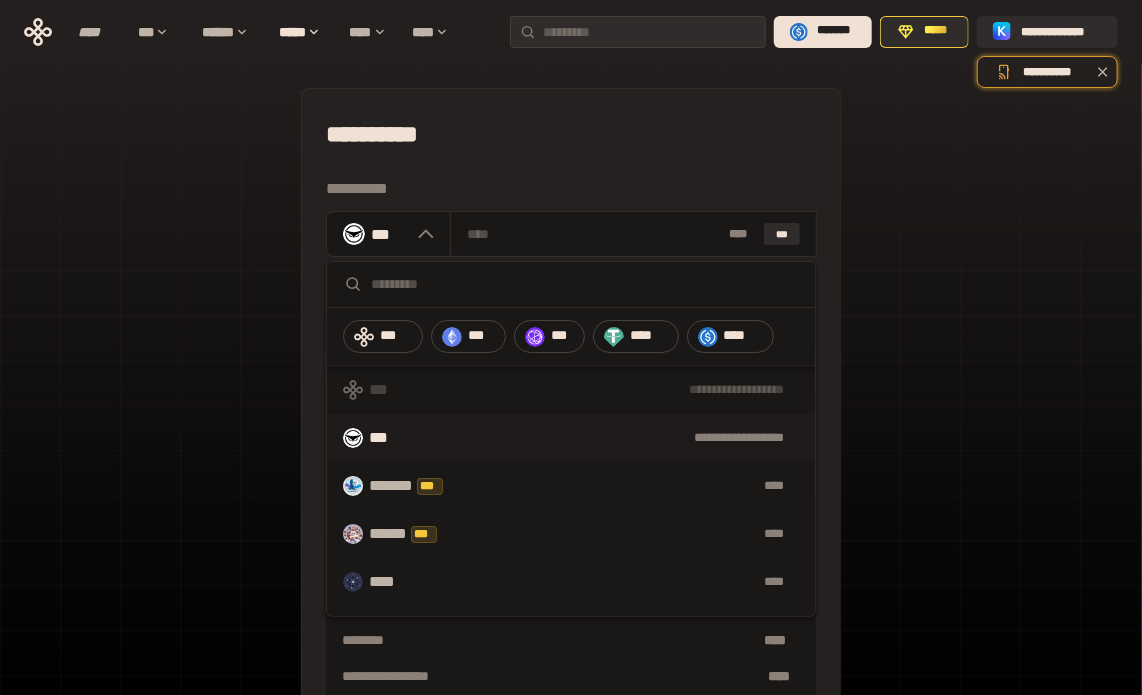 click at bounding box center (585, 284) 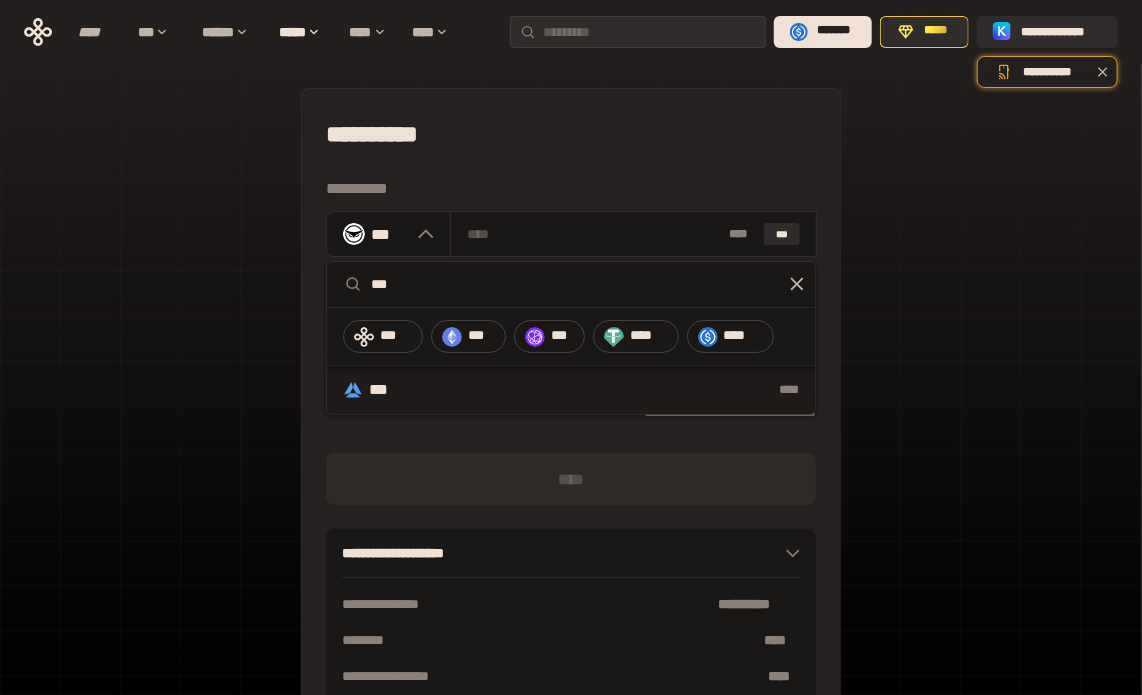 type on "***" 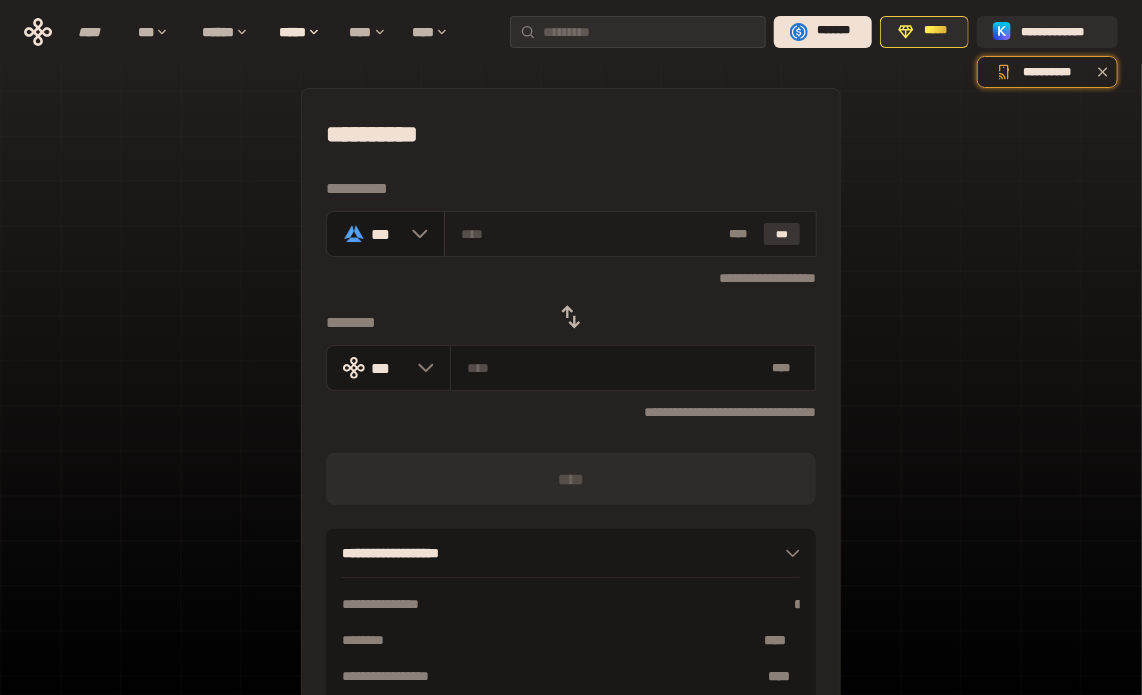 click on "***" at bounding box center [782, 234] 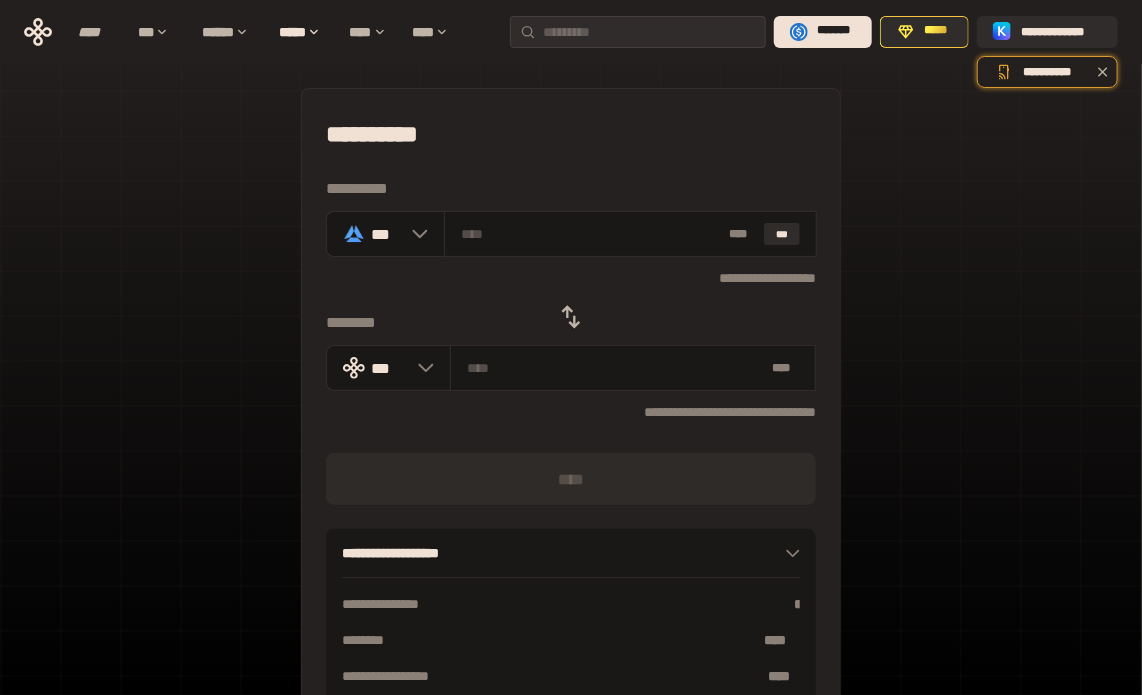 click on "[FIRST] [LAST] [NUMBER] [STREET] [CITY] [STATE] [ZIP] [COUNTRY] [PHONE] [EMAIL] [SSN] [PASSPORT] [DRIVER_LICENSE] [CREDIT_CARD] [BIRTH_DATE] [AGE] [TIME]" at bounding box center [571, 444] 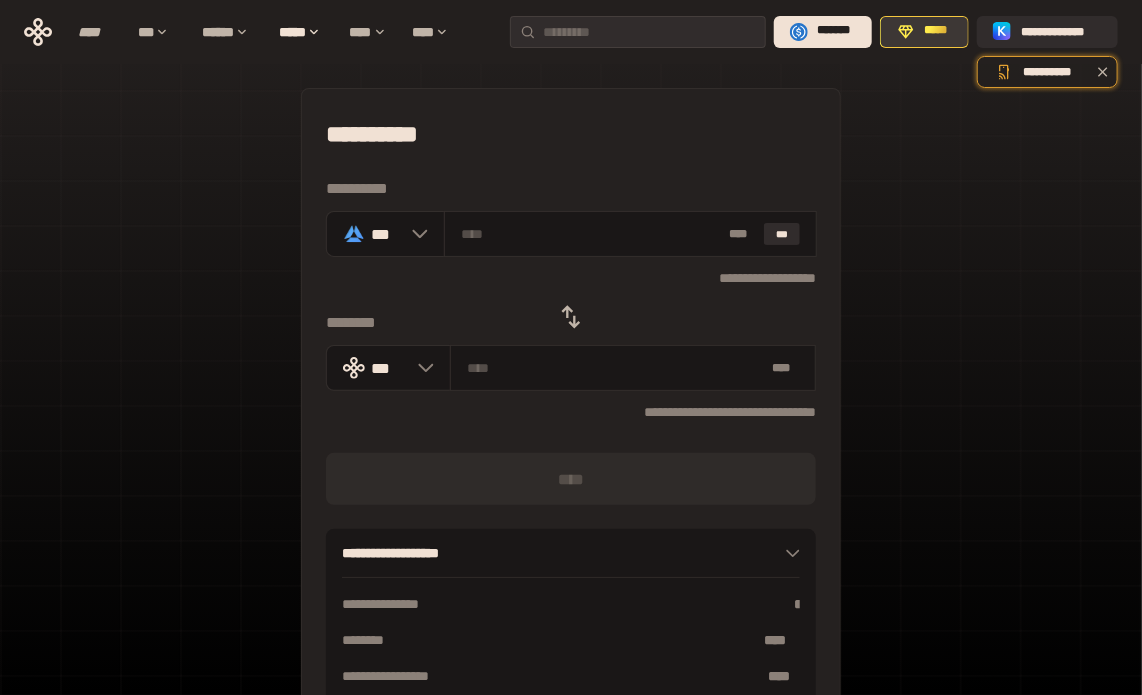 click on "*****" at bounding box center [935, 31] 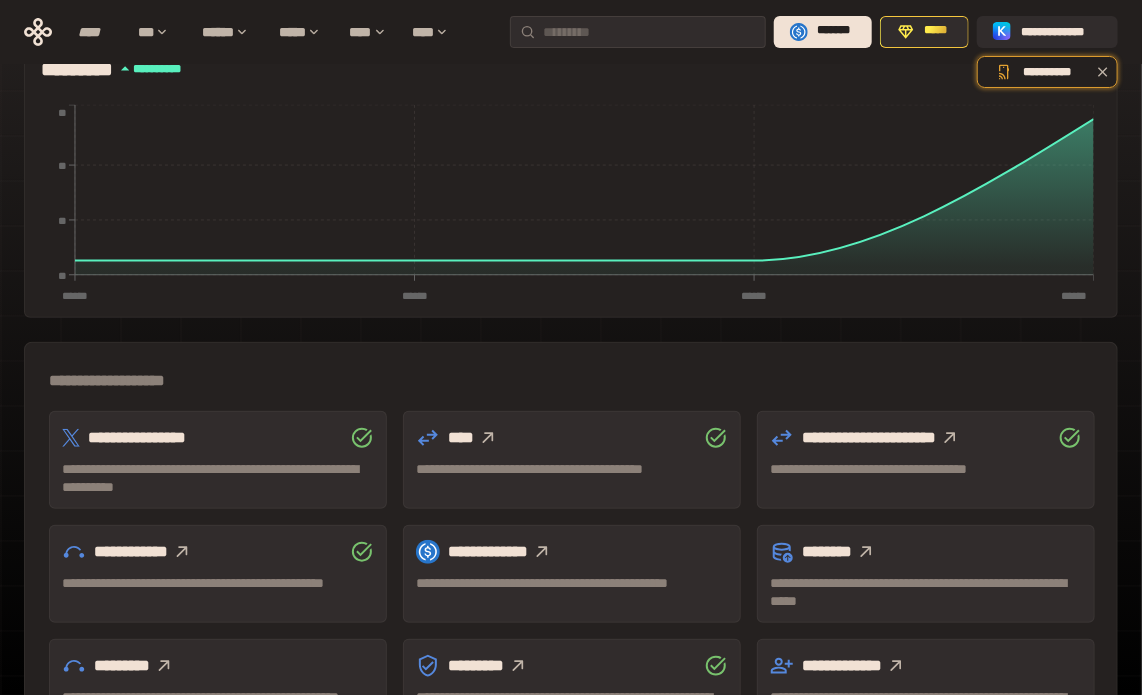 scroll, scrollTop: 400, scrollLeft: 0, axis: vertical 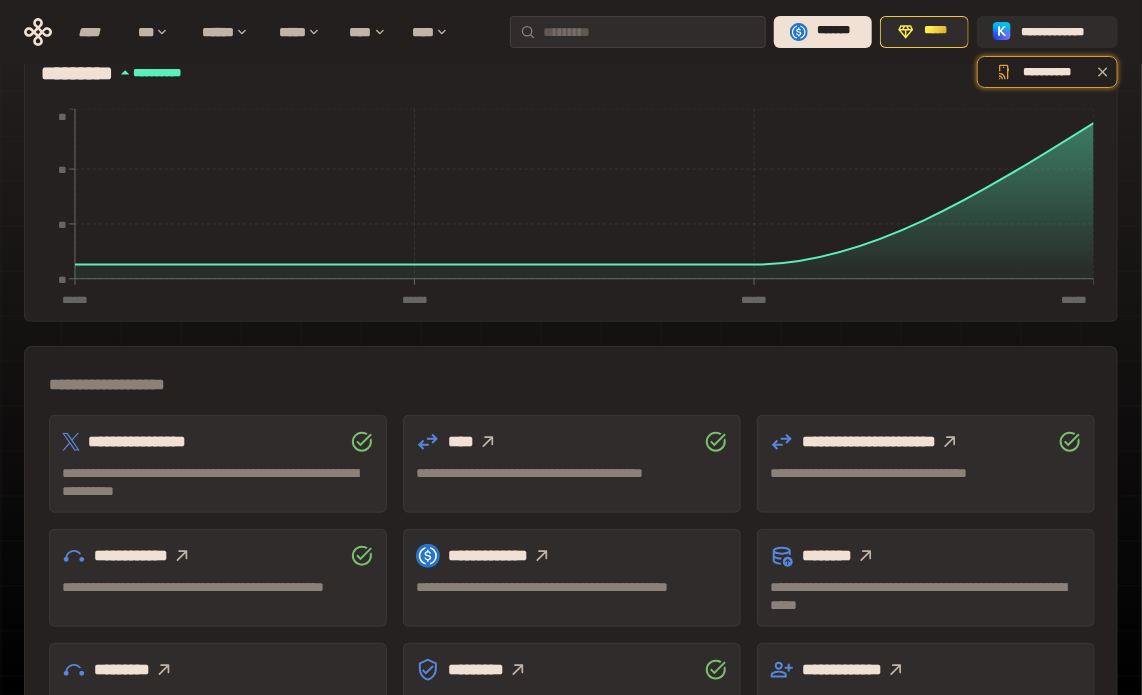 click on "[FIRST] [LAST] [NUMBER] [STREET] [CITY] [STATE] [ZIP] [COUNTRY] [PHONE] [EMAIL] [SSN] [PASSPORT] [DRIVER_LICENSE] [CREDIT_CARD] [BIRTH_DATE] [AGE] [TIME]" at bounding box center (571, 362) 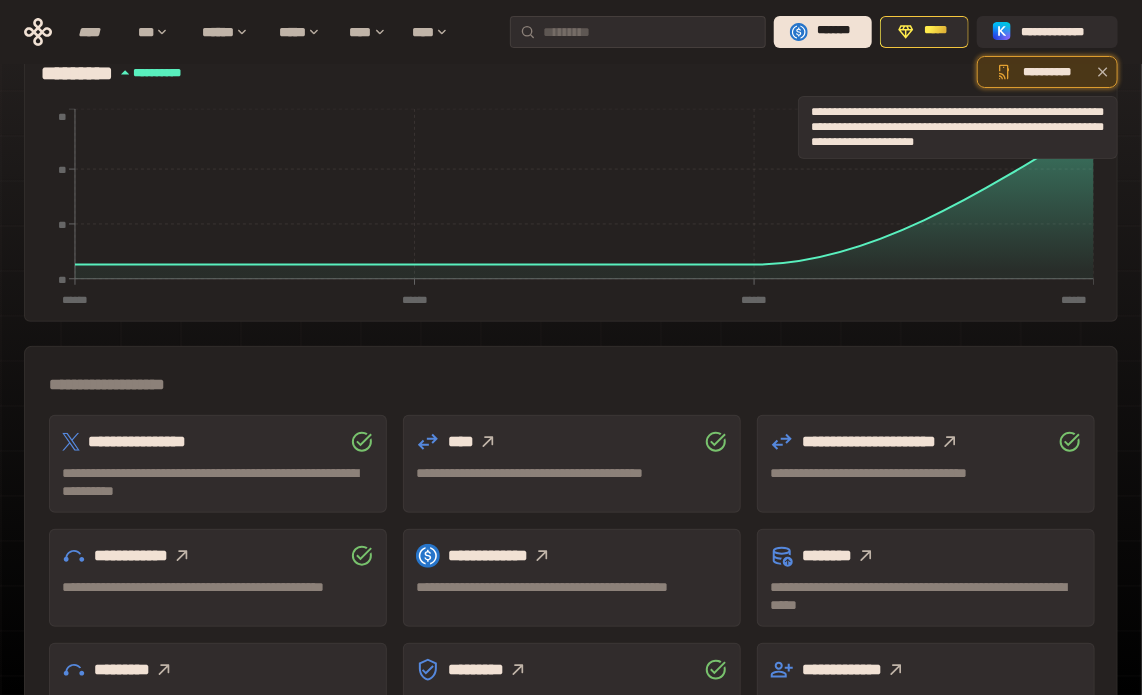 click 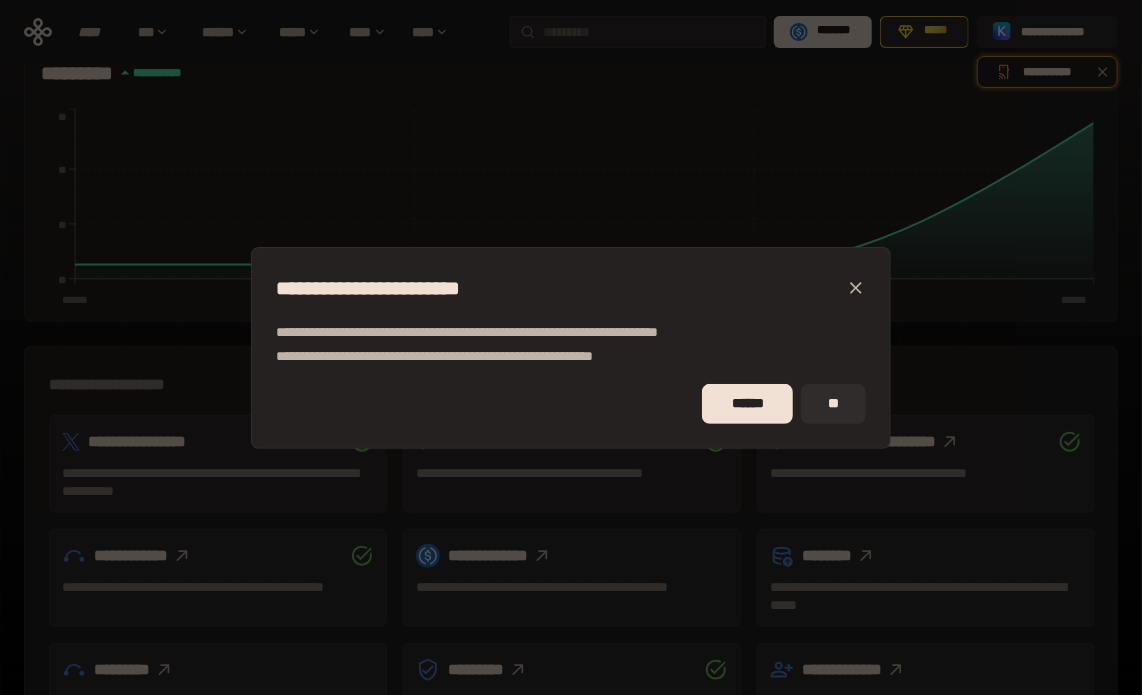 click 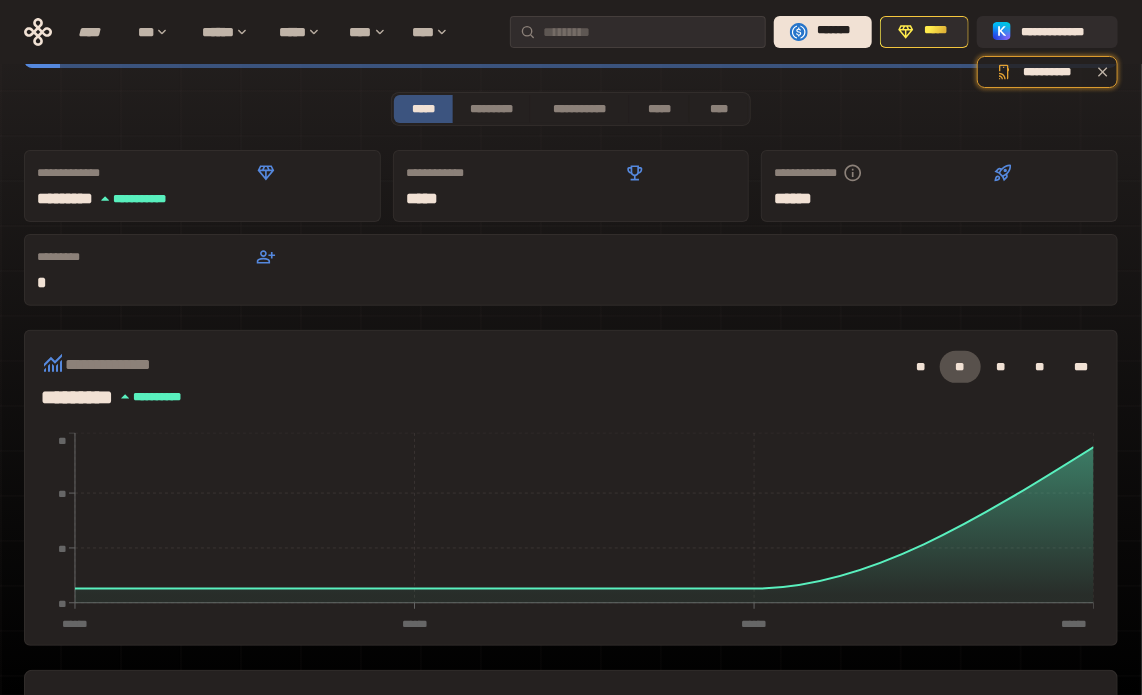 scroll, scrollTop: 0, scrollLeft: 0, axis: both 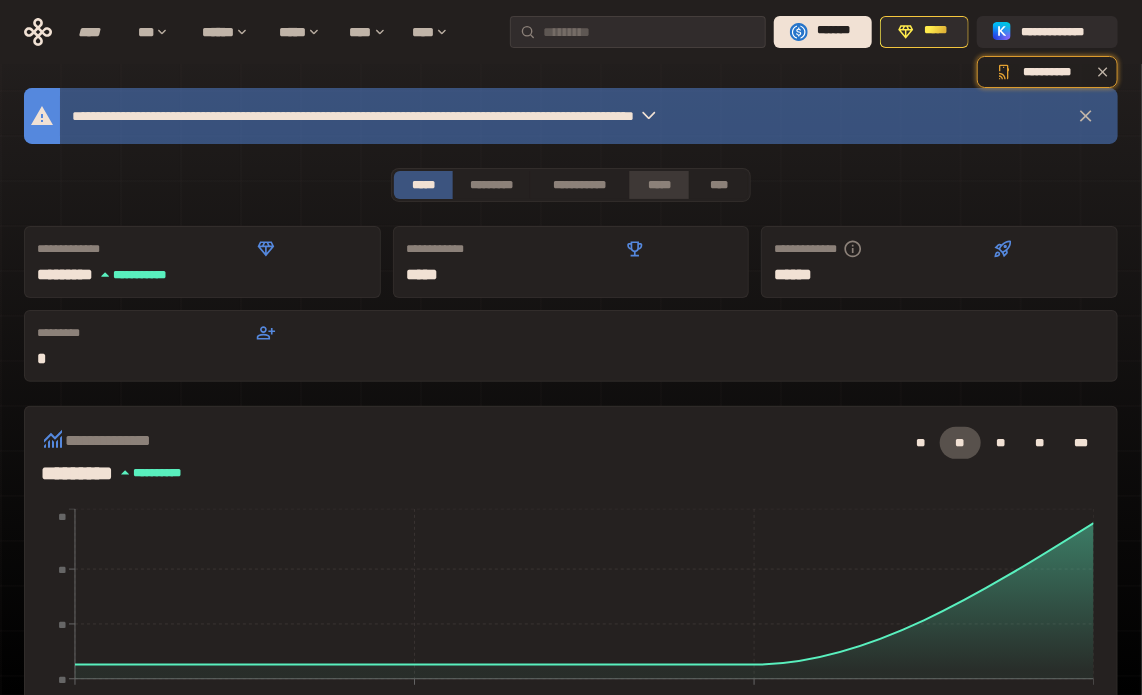 click on "*****" at bounding box center (659, 185) 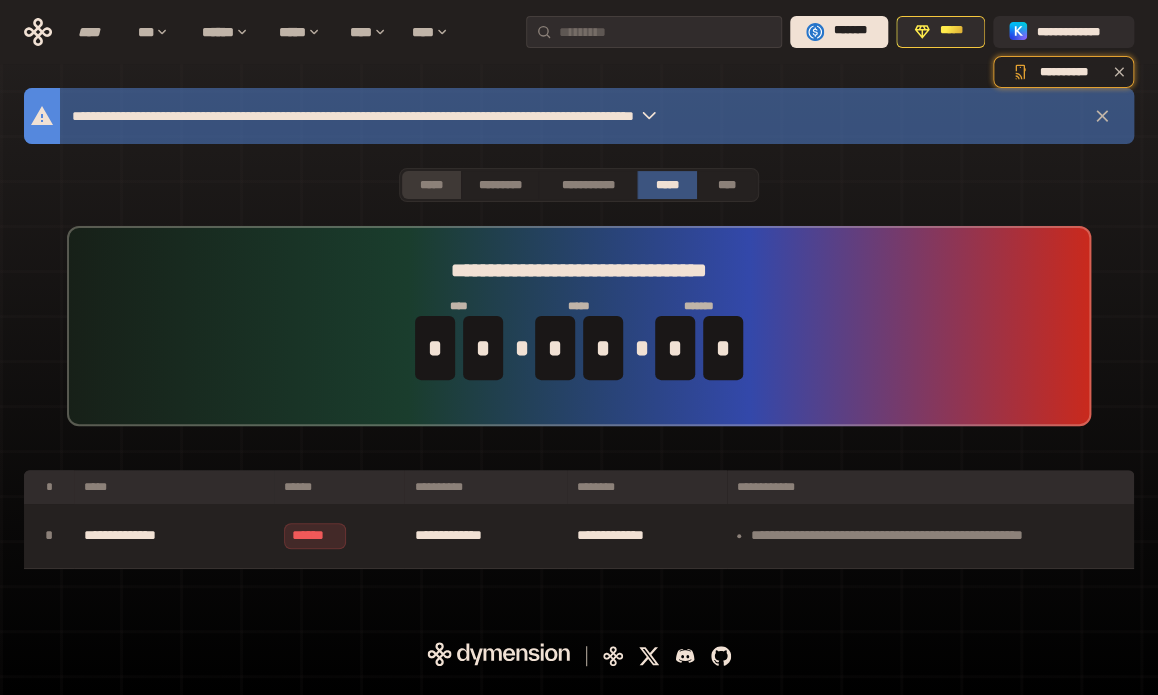 click on "*****" at bounding box center (431, 185) 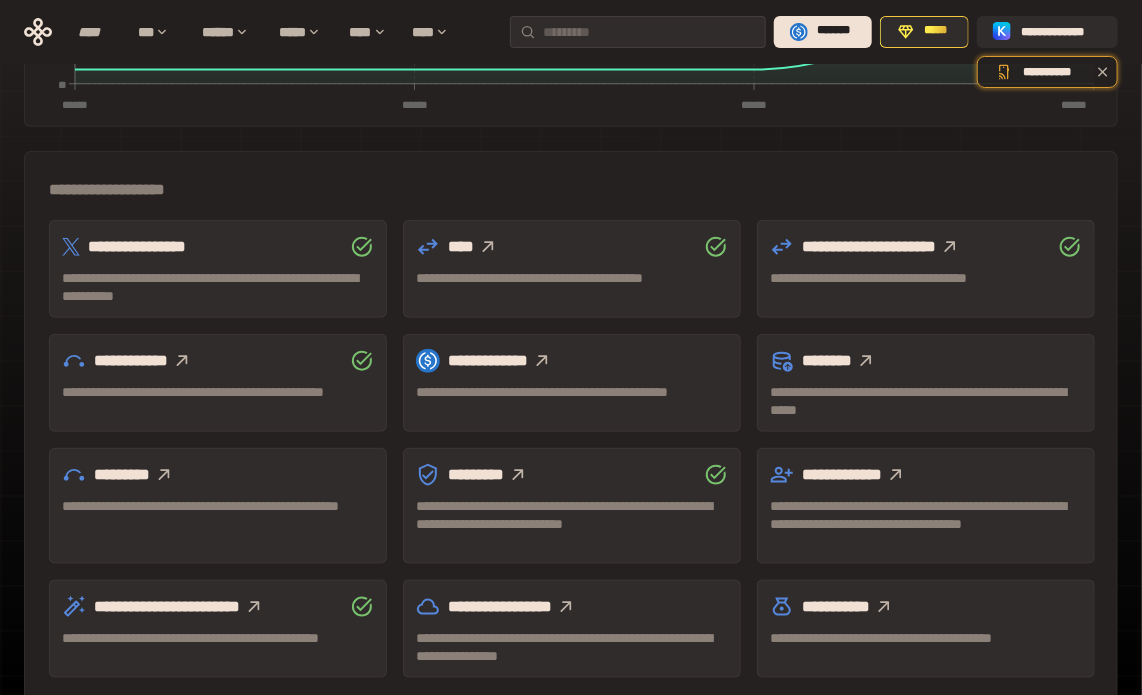 scroll, scrollTop: 600, scrollLeft: 0, axis: vertical 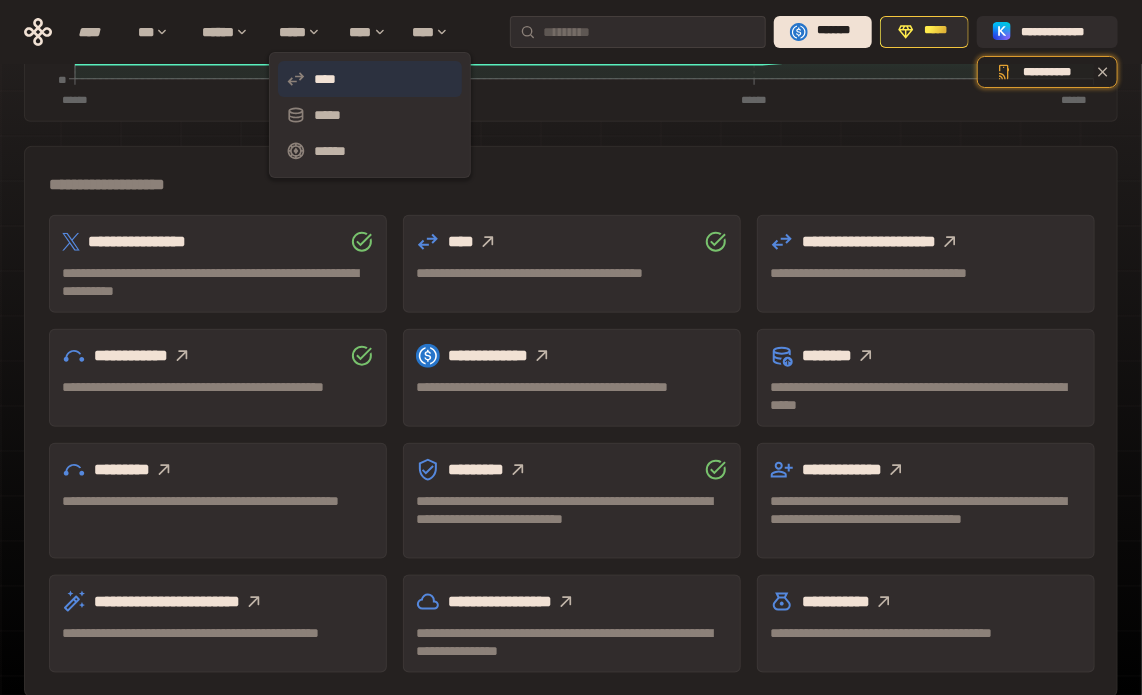 click on "****" at bounding box center (370, 79) 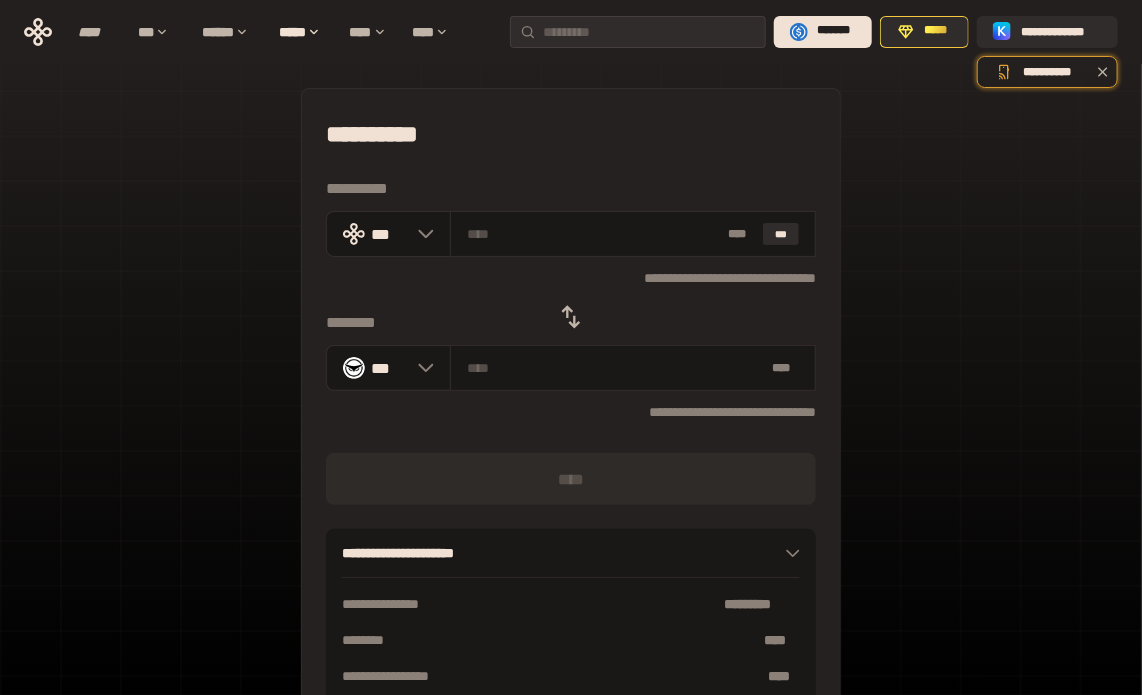 click 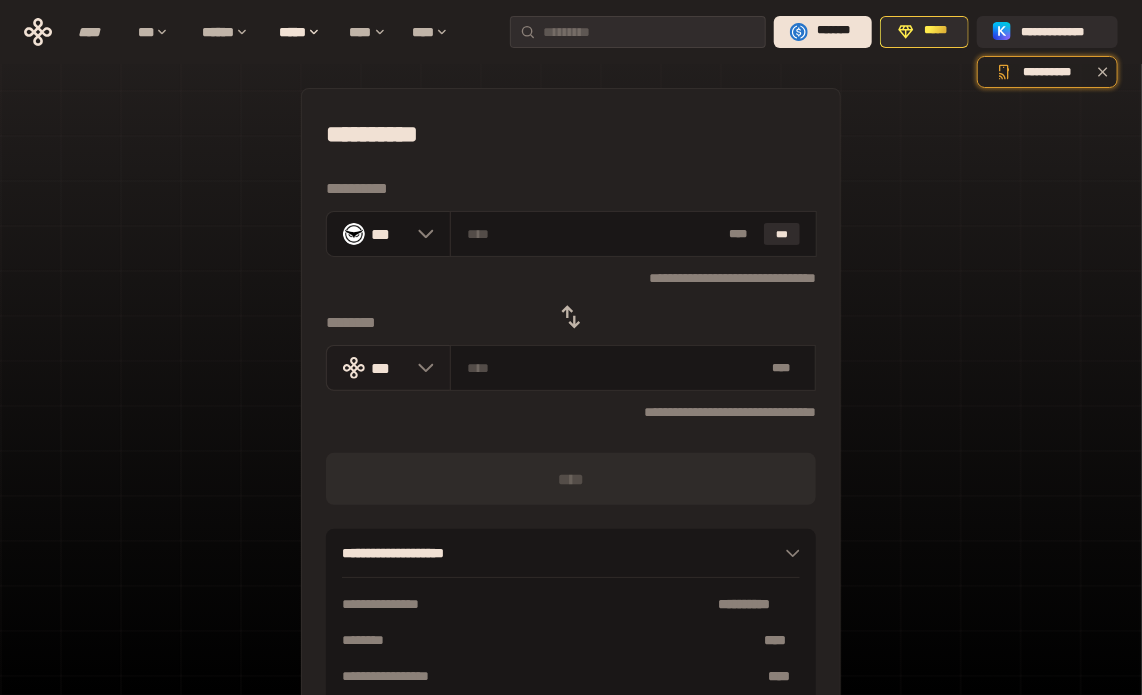 click 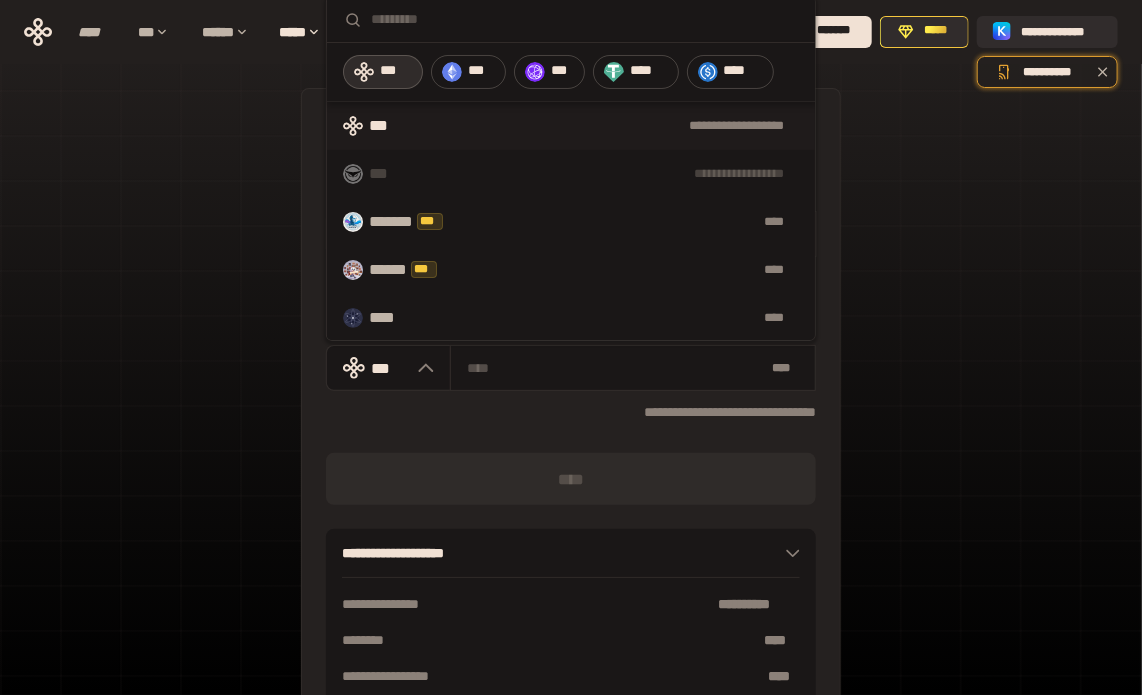 click on "[FIRST] [LAST] [NUMBER] [STREET] [CITY] [STATE] [ZIP] [COUNTRY] [PHONE] [EMAIL] [SSN] [PASSPORT] [DRIVER_LICENSE] [CREDIT_CARD] [BIRTH_DATE] [AGE] [TIME]" at bounding box center [571, 437] 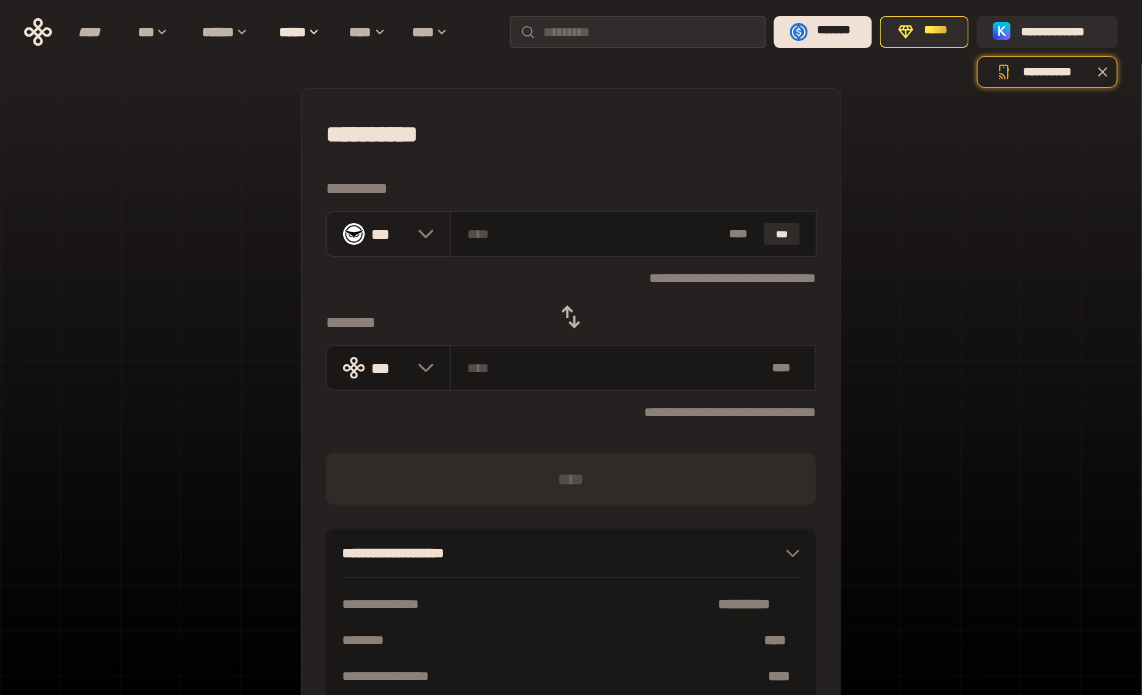 click on "***" at bounding box center (389, 233) 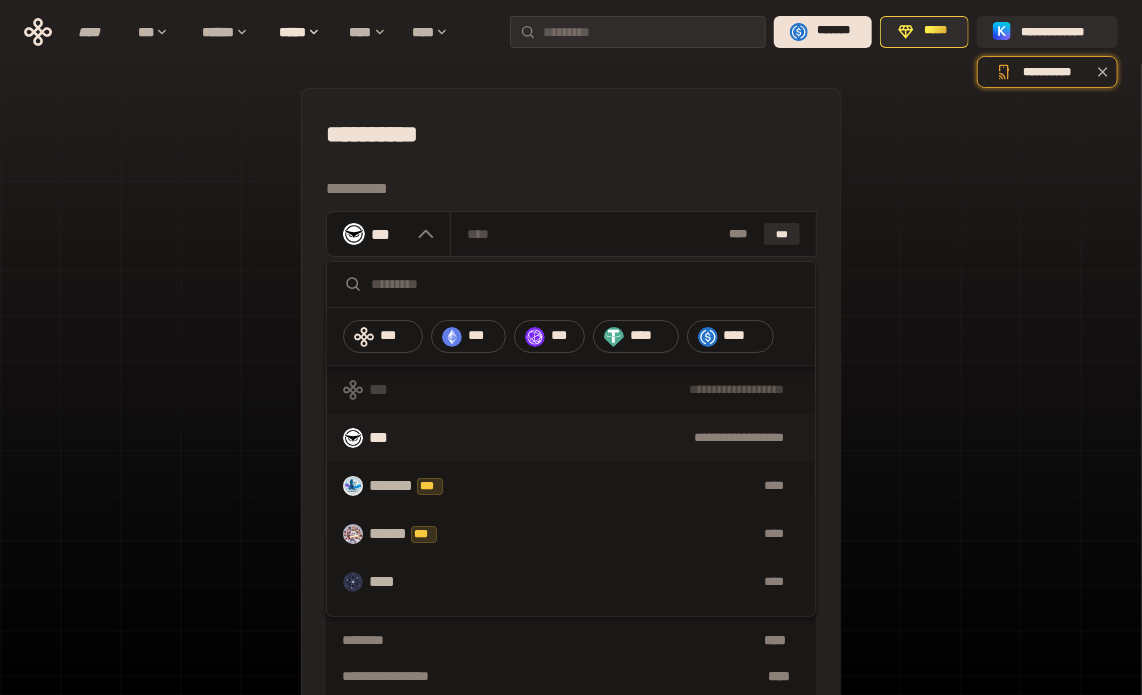 click at bounding box center [585, 284] 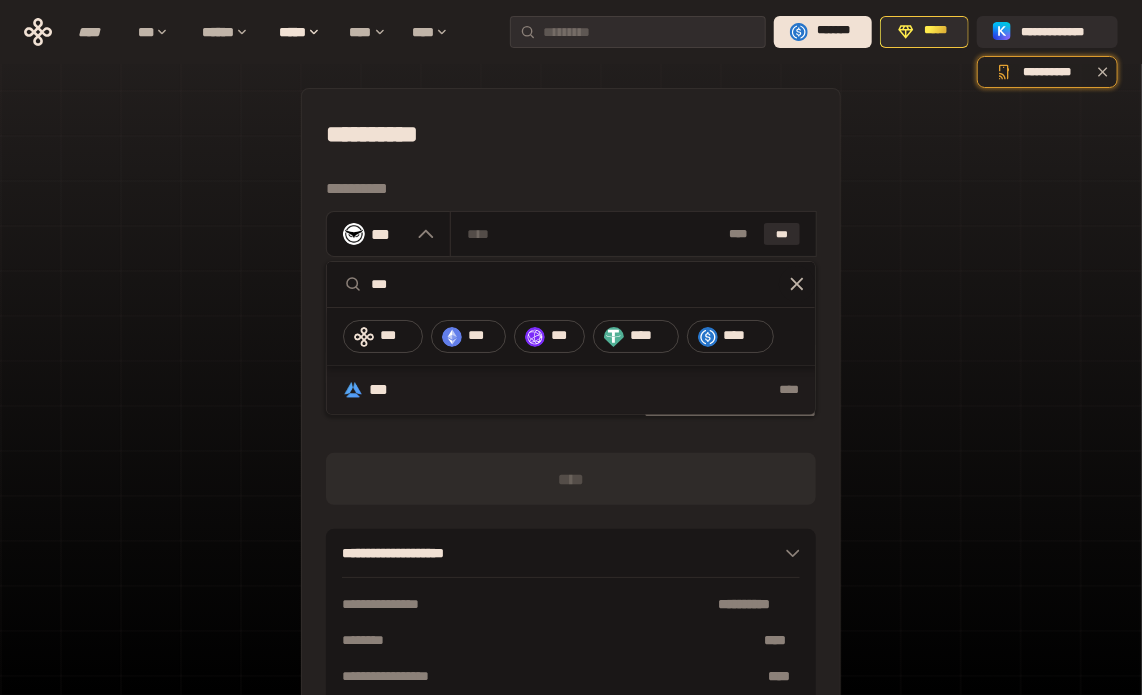 type on "***" 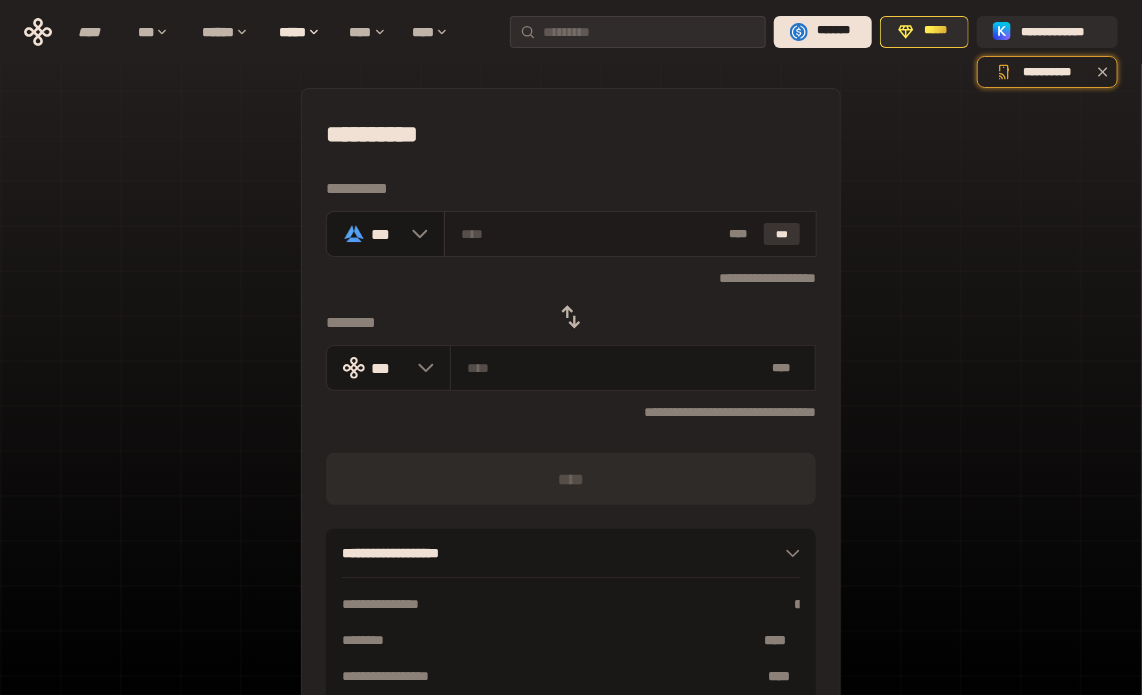 click on "***" at bounding box center (782, 234) 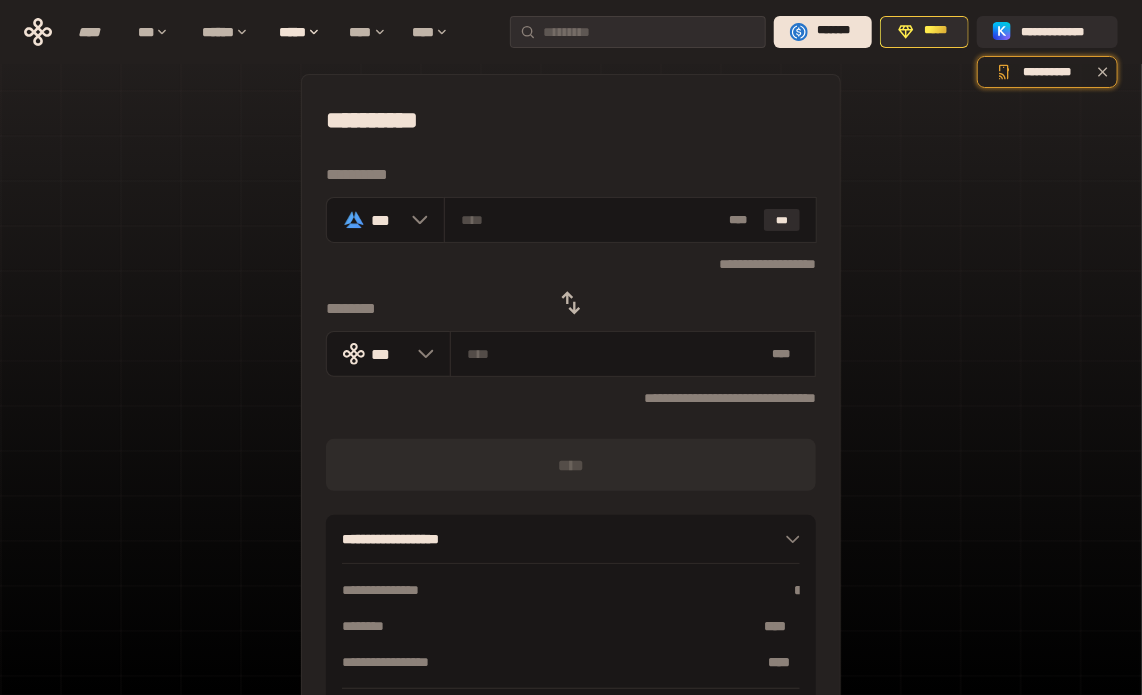 scroll, scrollTop: 0, scrollLeft: 0, axis: both 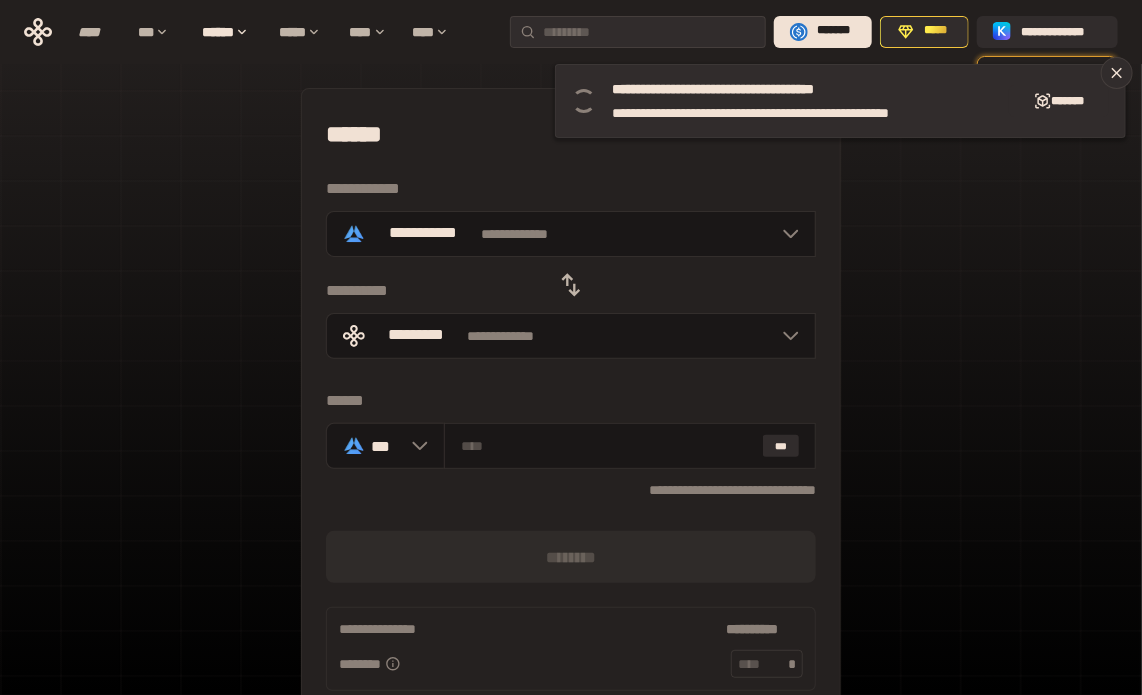 click on "**********" at bounding box center (571, 487) 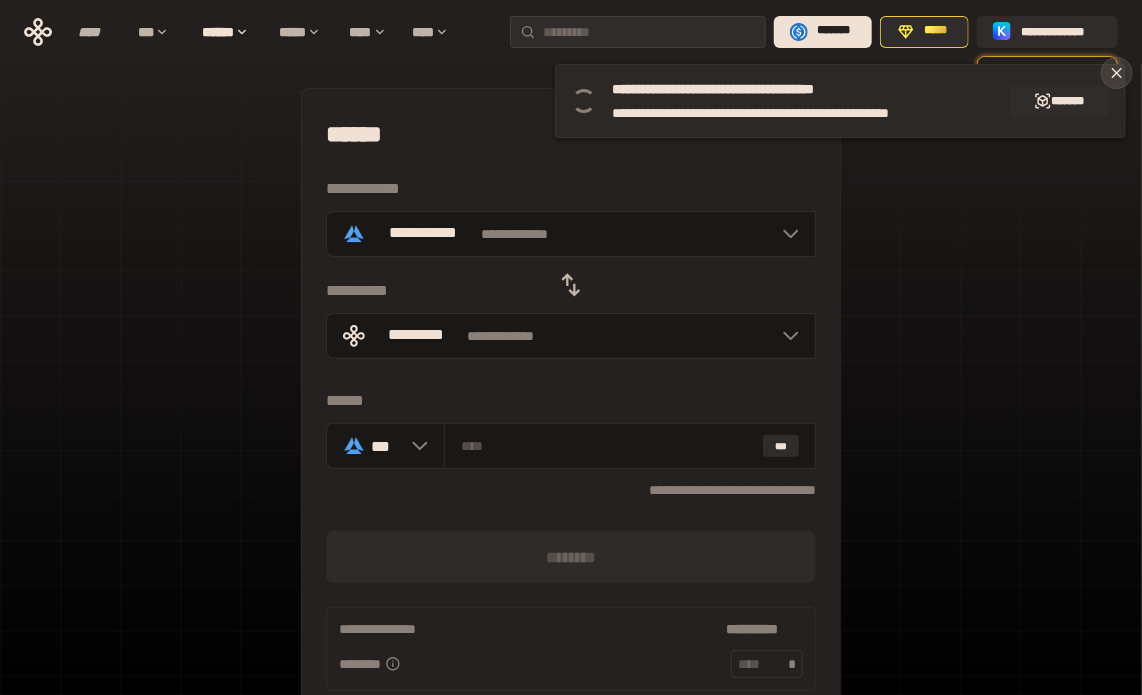 click 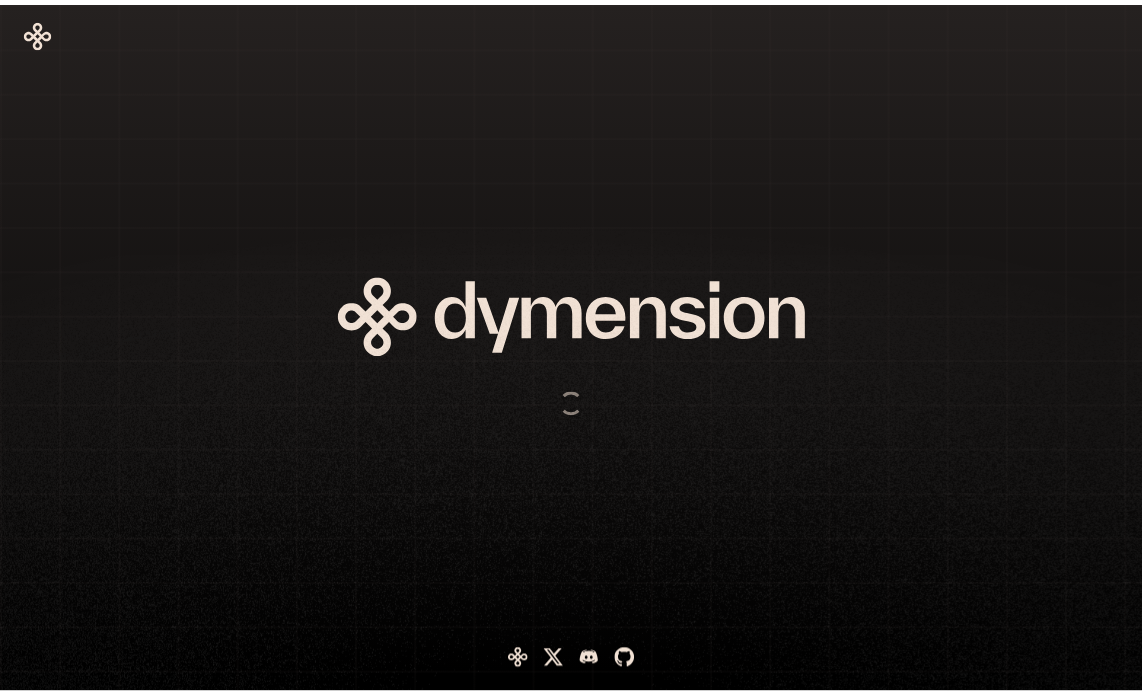 scroll, scrollTop: 0, scrollLeft: 0, axis: both 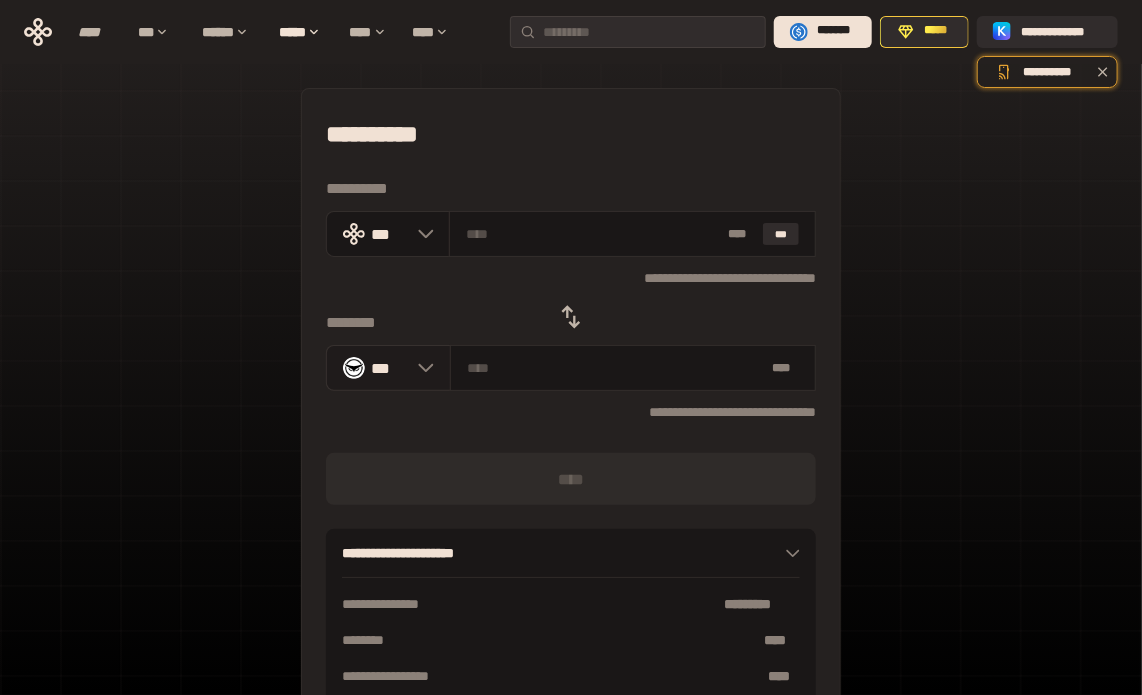 click 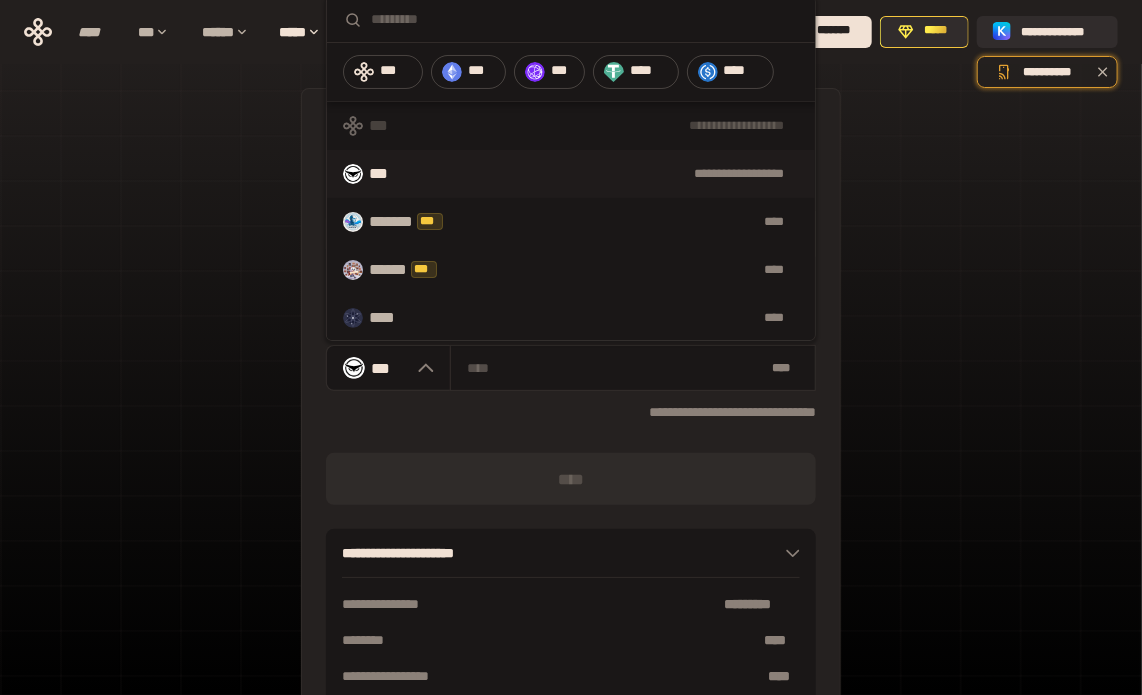 type 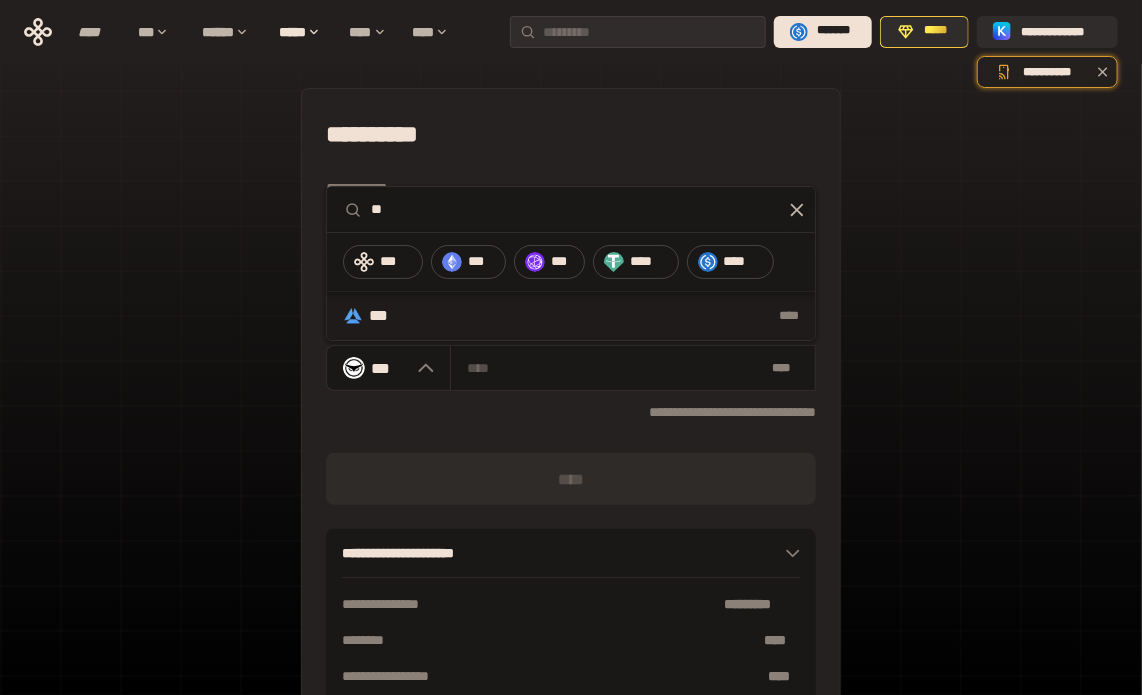 type on "**" 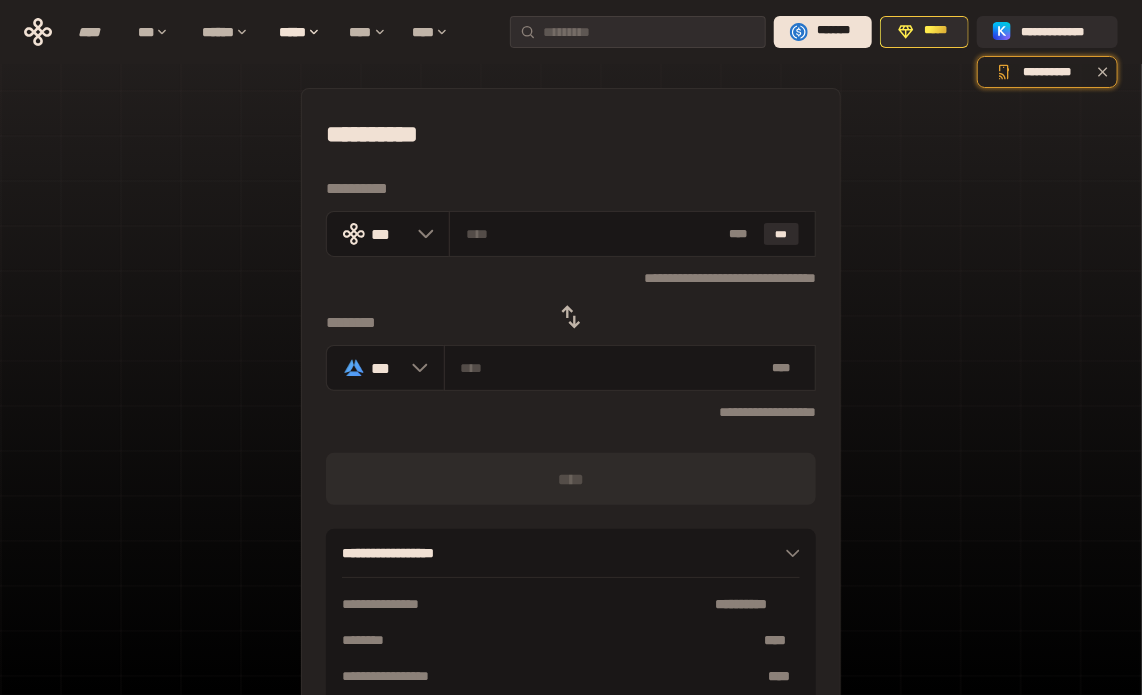click 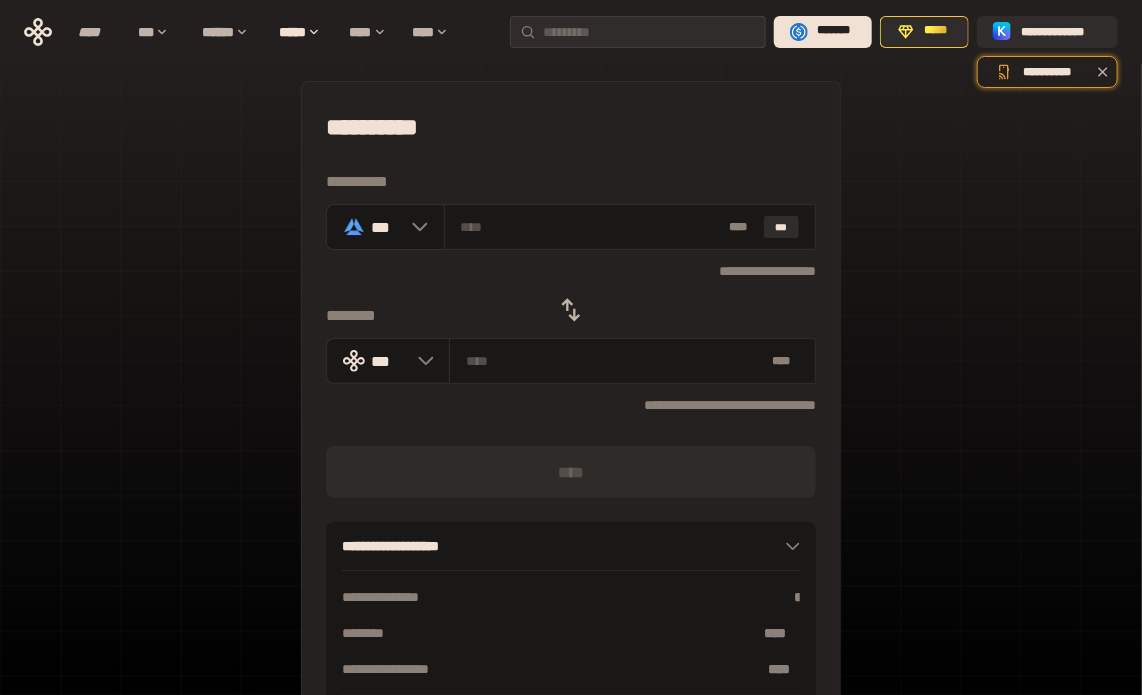 scroll, scrollTop: 0, scrollLeft: 0, axis: both 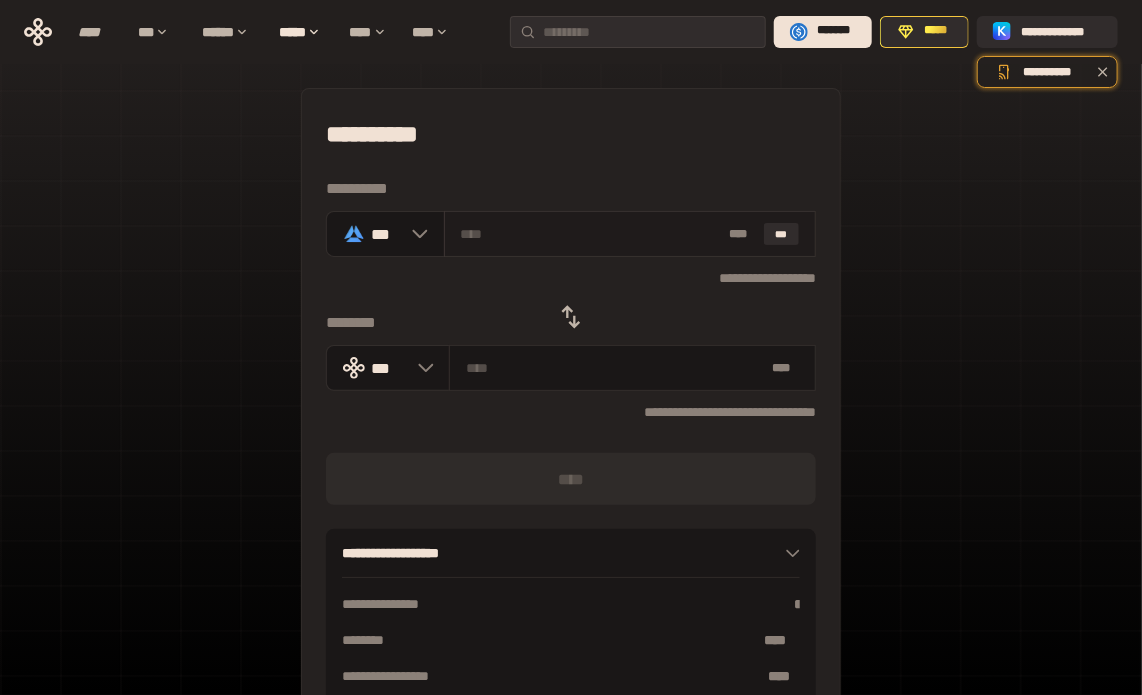 click on "* ** ***" at bounding box center [630, 234] 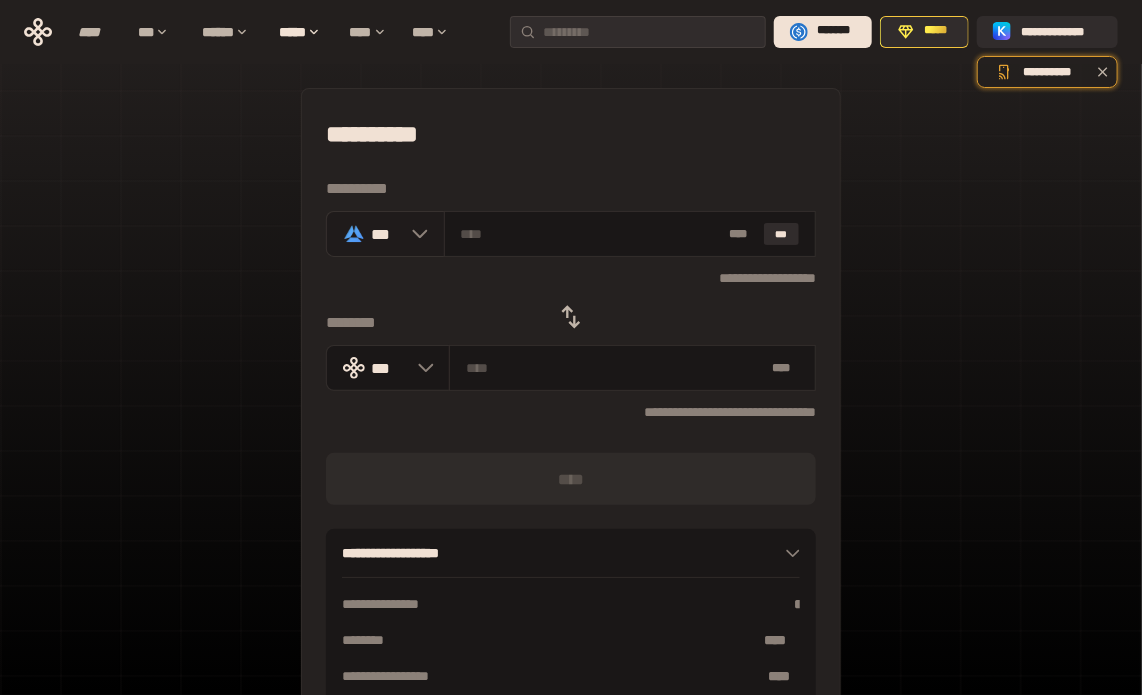 click 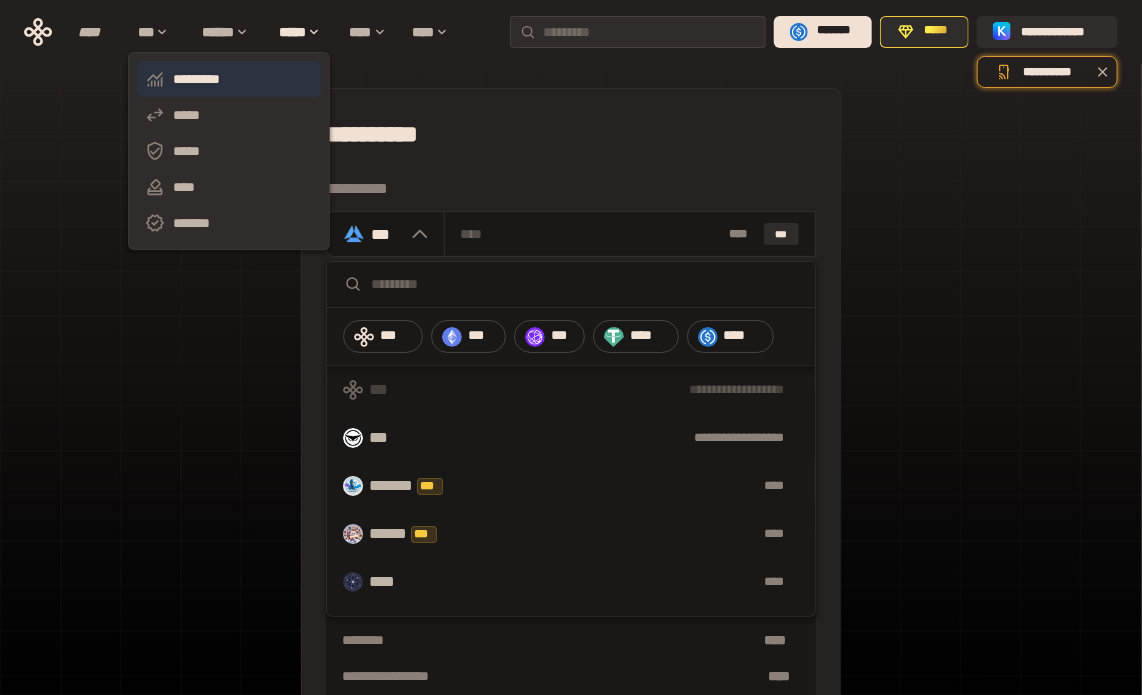 click on "*********" at bounding box center (229, 79) 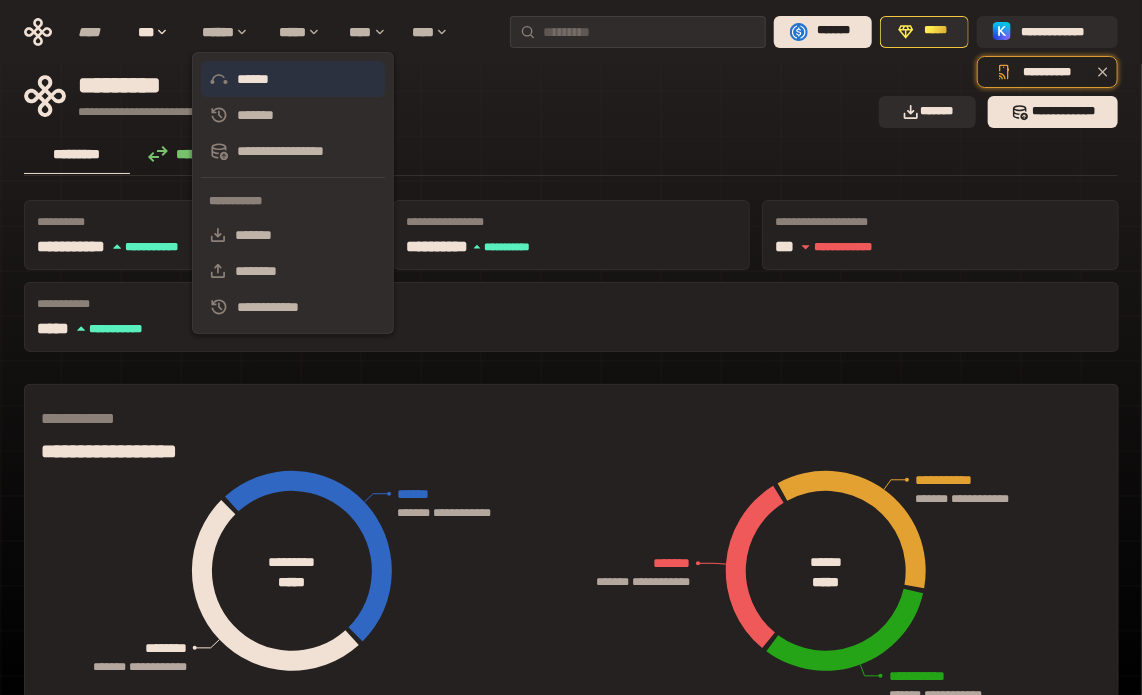 click on "******" at bounding box center (293, 79) 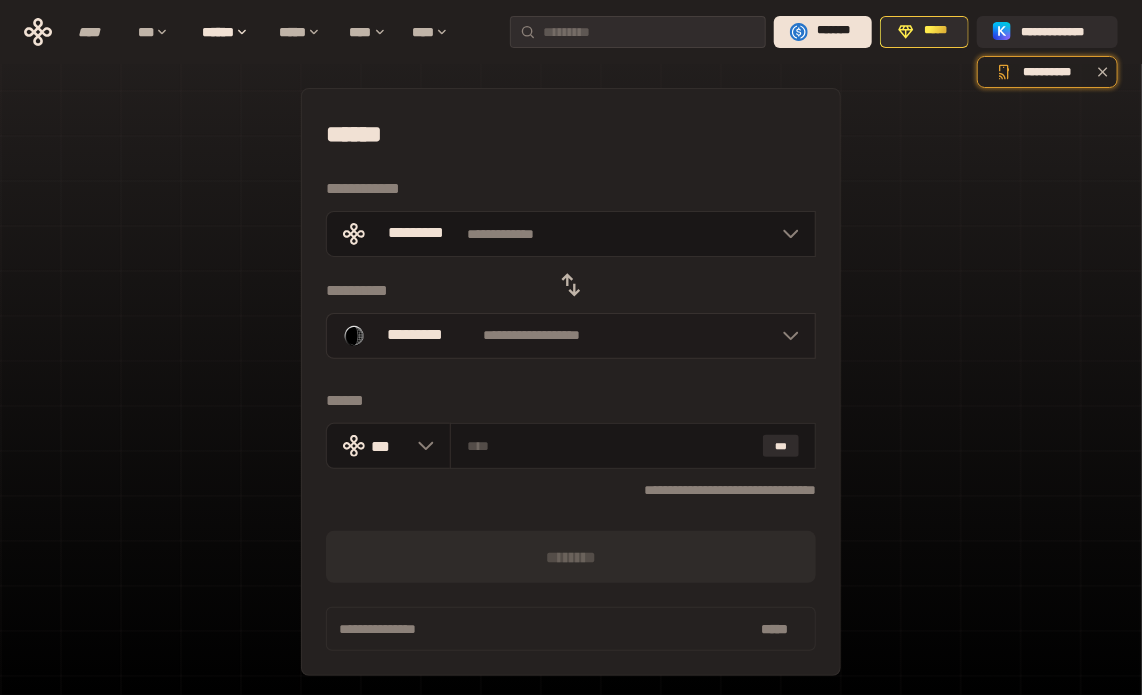 click on "**********" at bounding box center (571, 336) 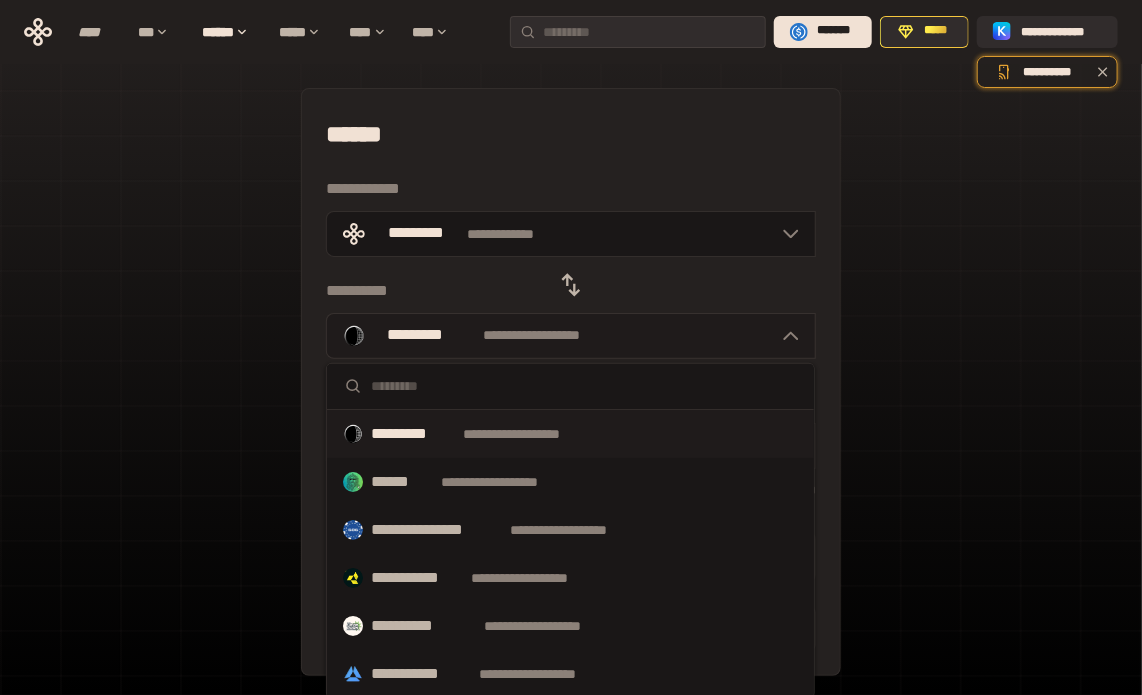 click on "**********" at bounding box center (571, 336) 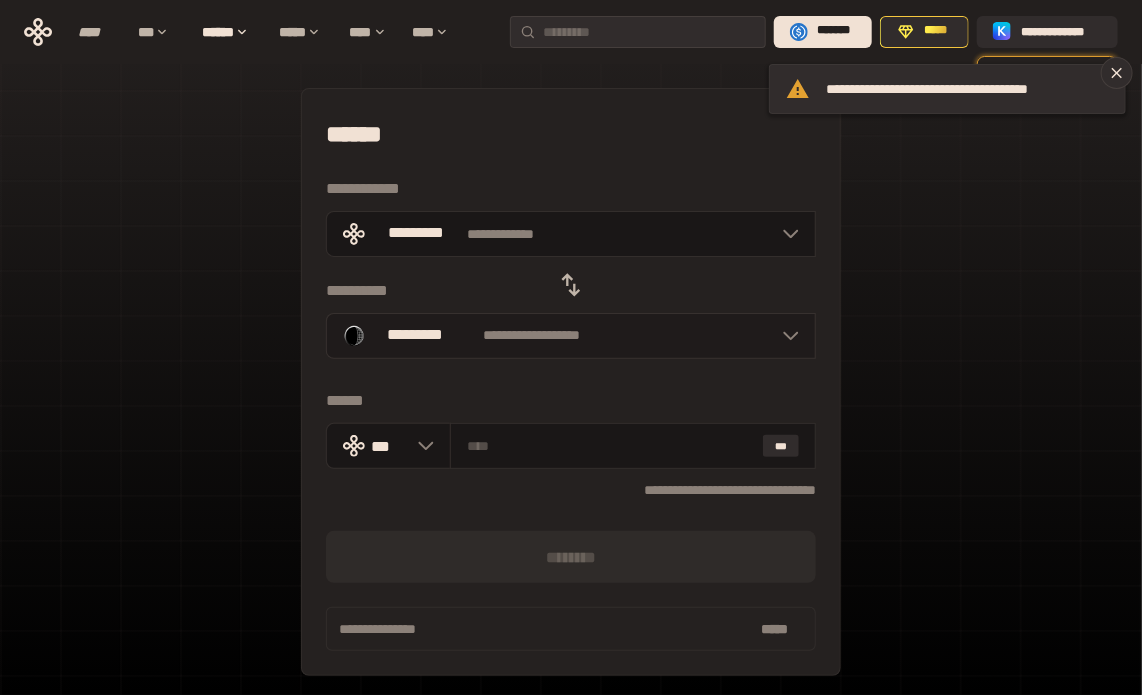 click on "**********" at bounding box center [532, 336] 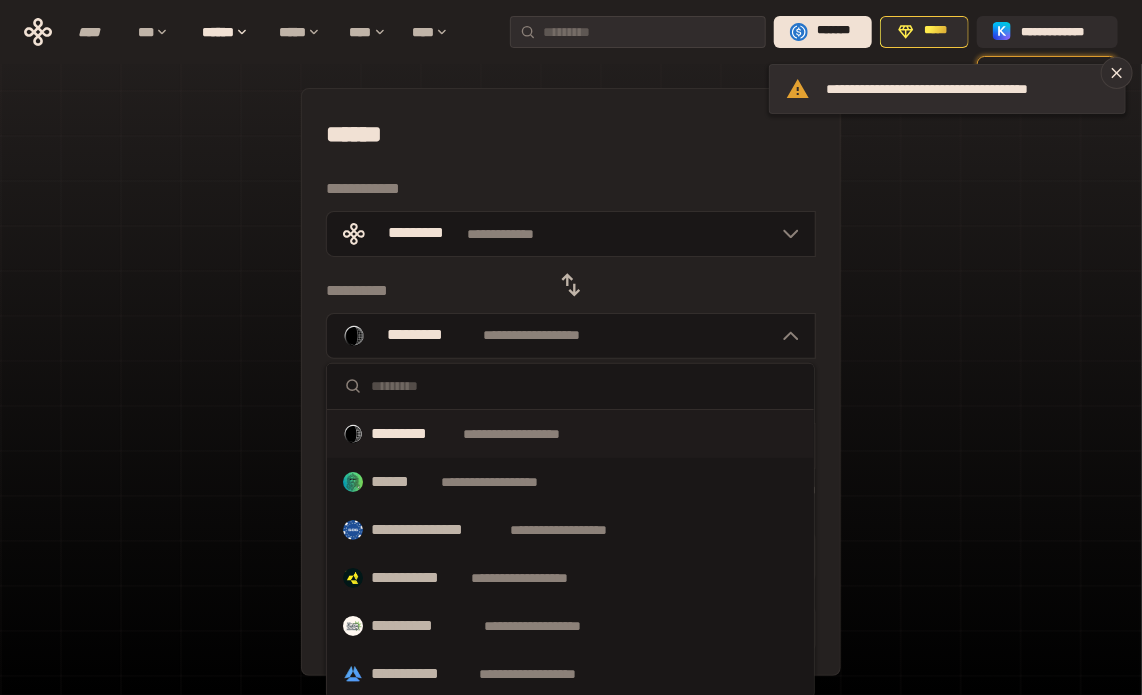 click at bounding box center (584, 386) 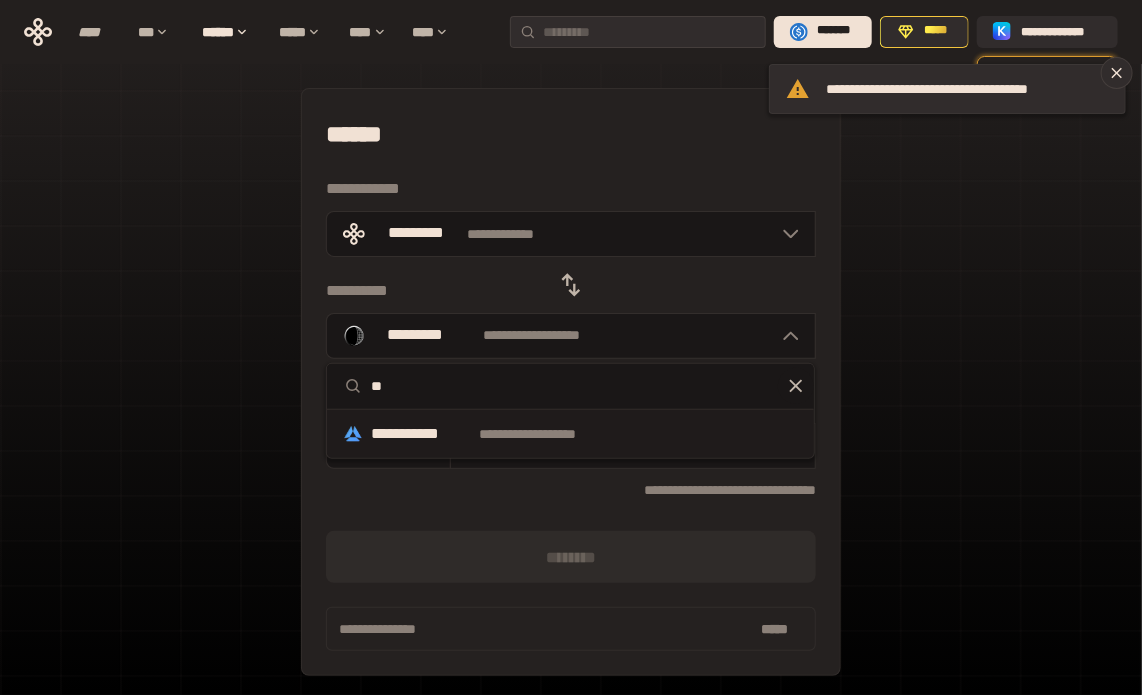 type on "**" 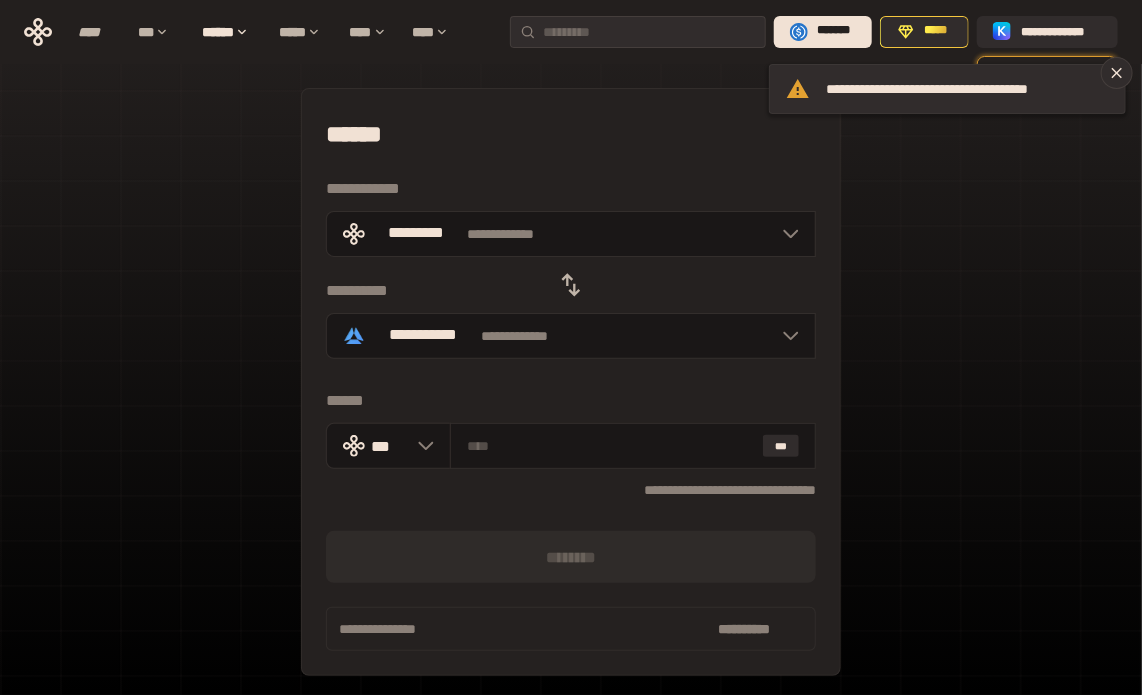 click 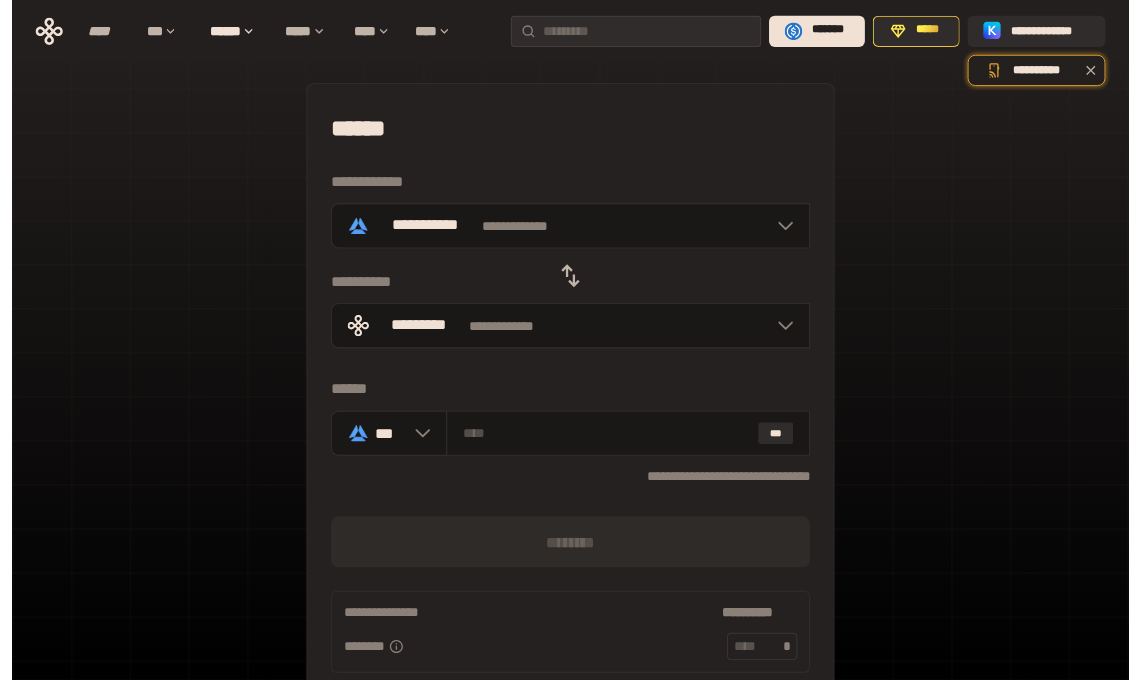 scroll, scrollTop: 0, scrollLeft: 0, axis: both 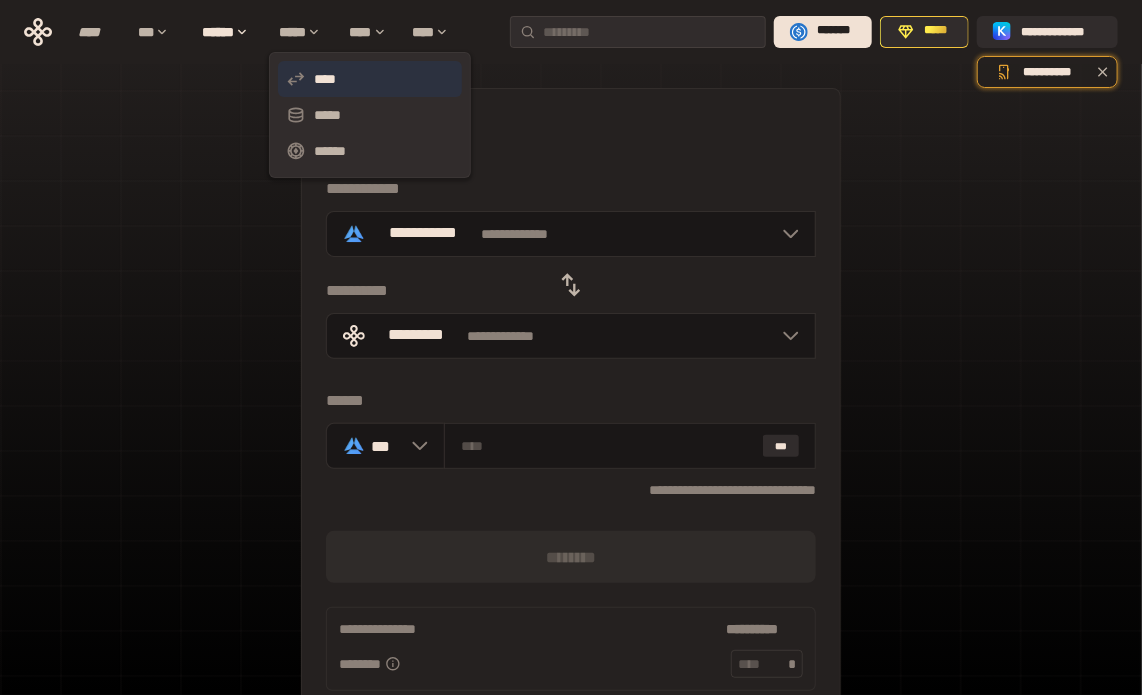 click on "****" at bounding box center (370, 79) 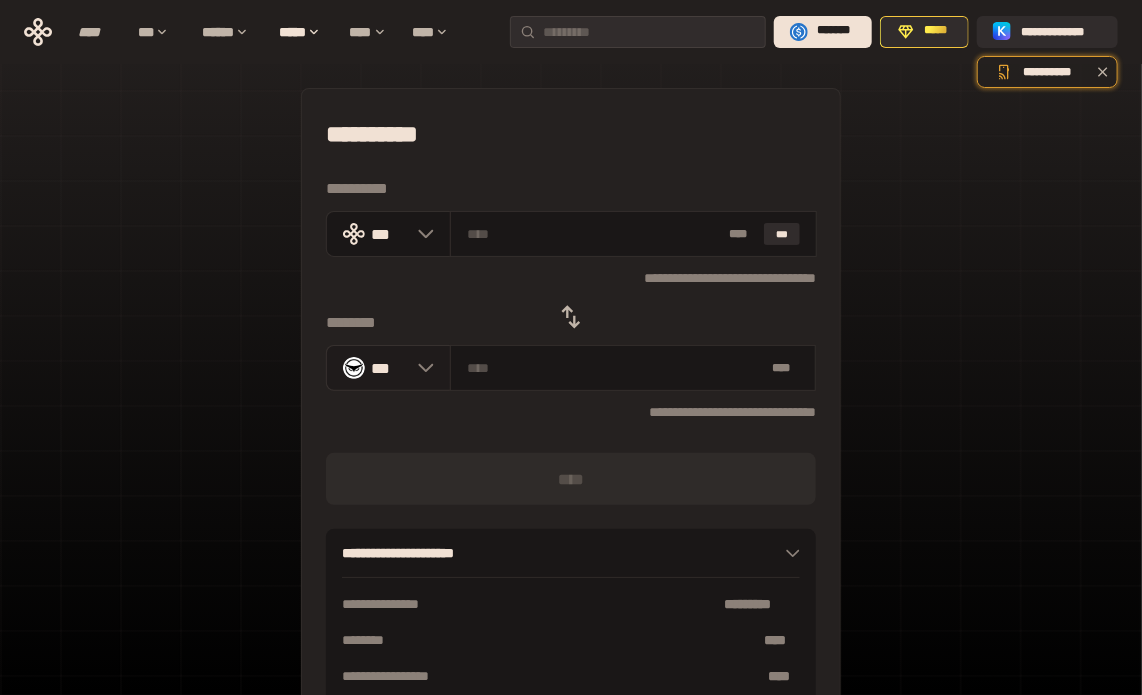 click on "***" at bounding box center (388, 368) 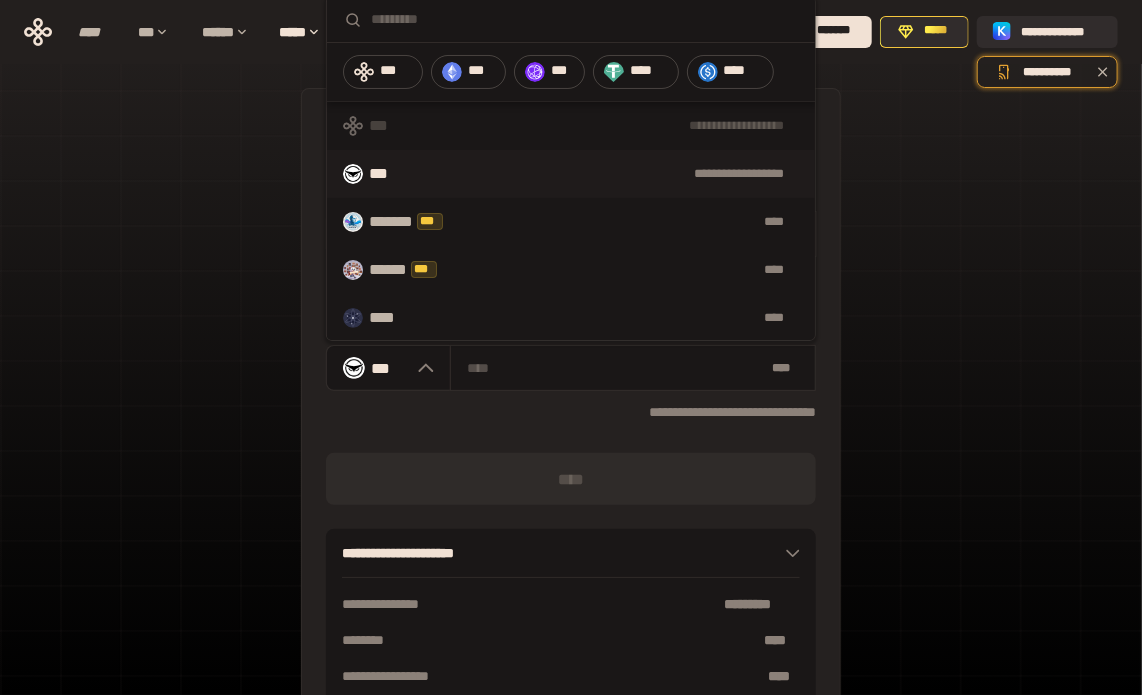click at bounding box center (585, 19) 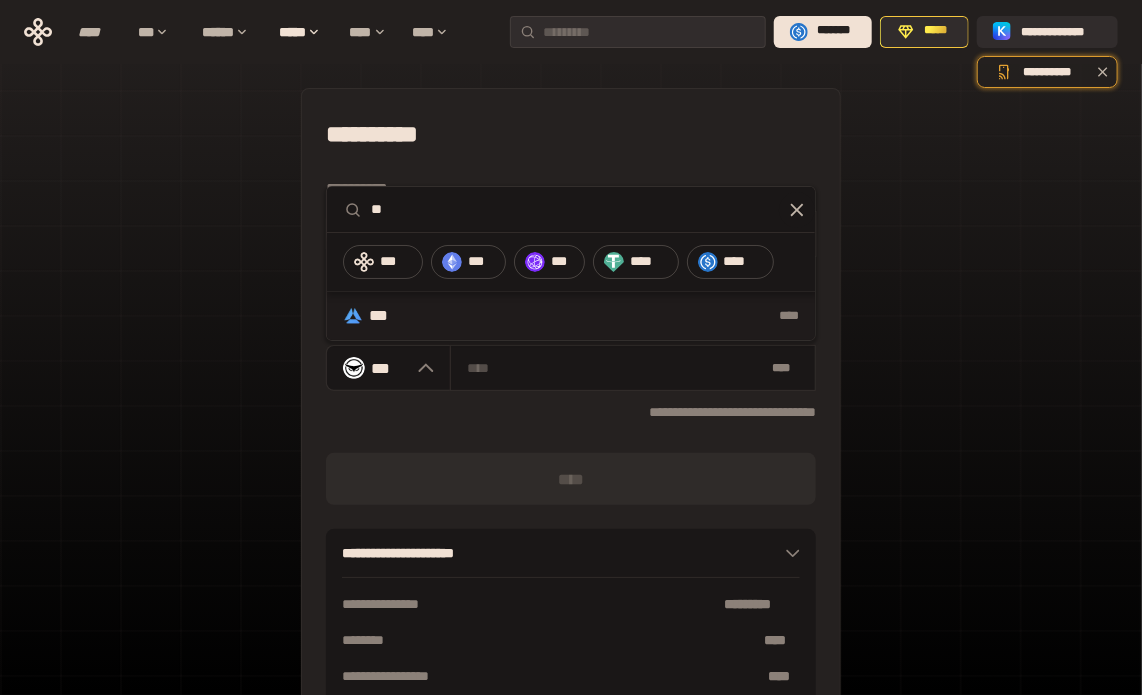 type on "**" 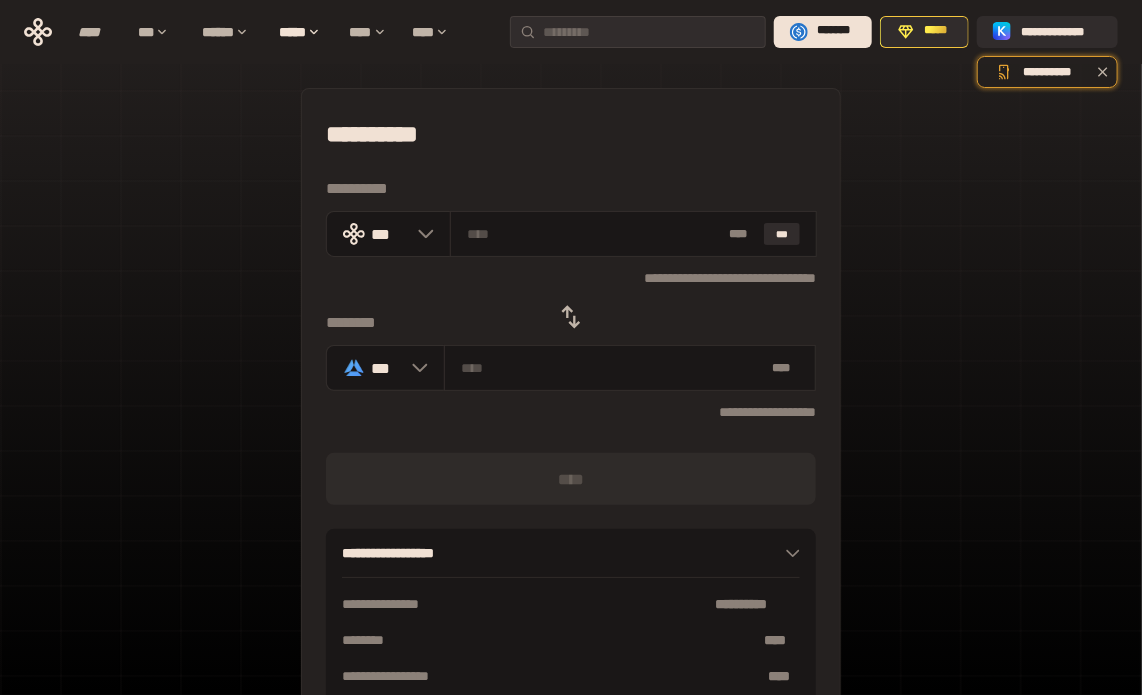 click on "**********" at bounding box center (571, 412) 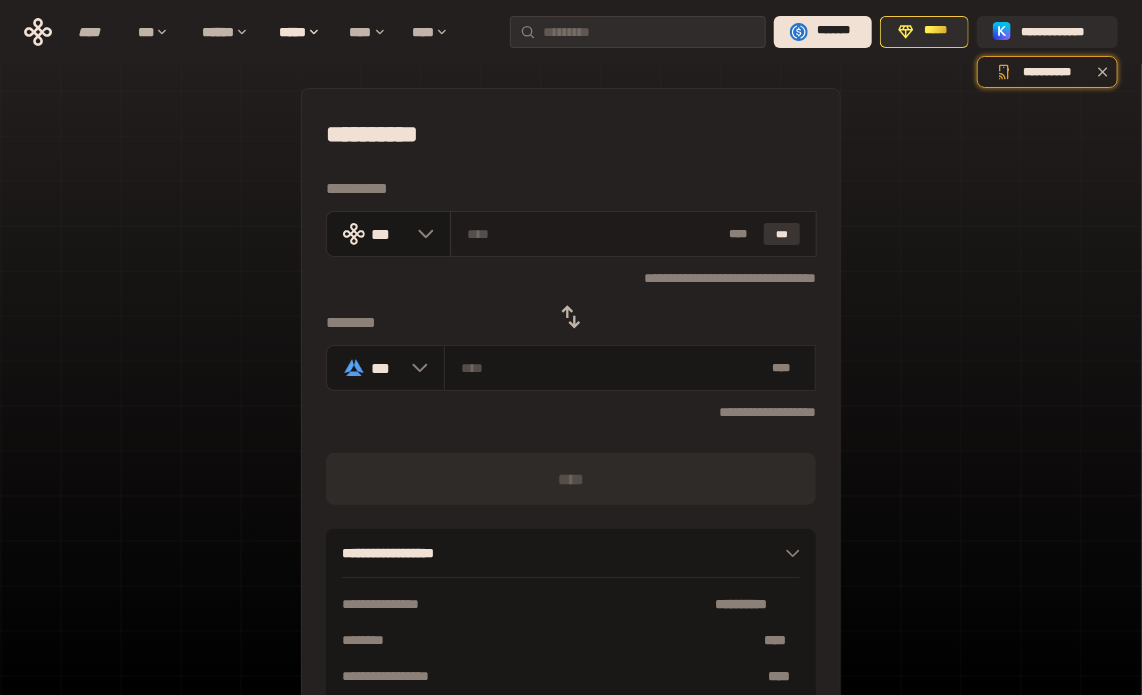 click on "***" at bounding box center [782, 234] 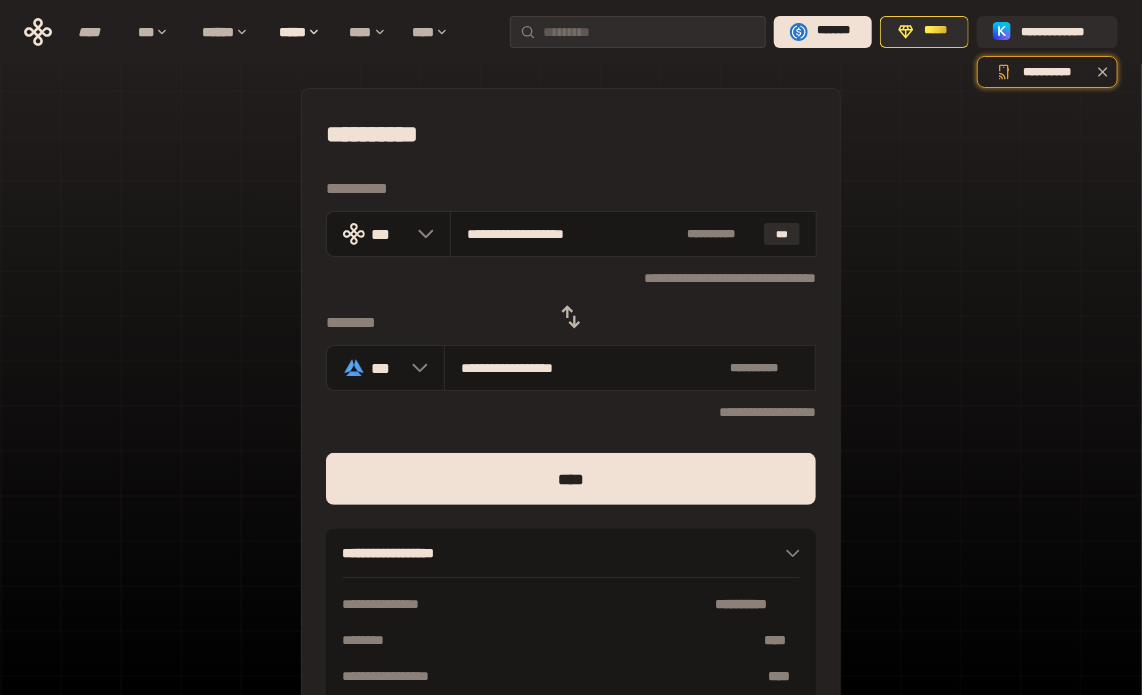 click 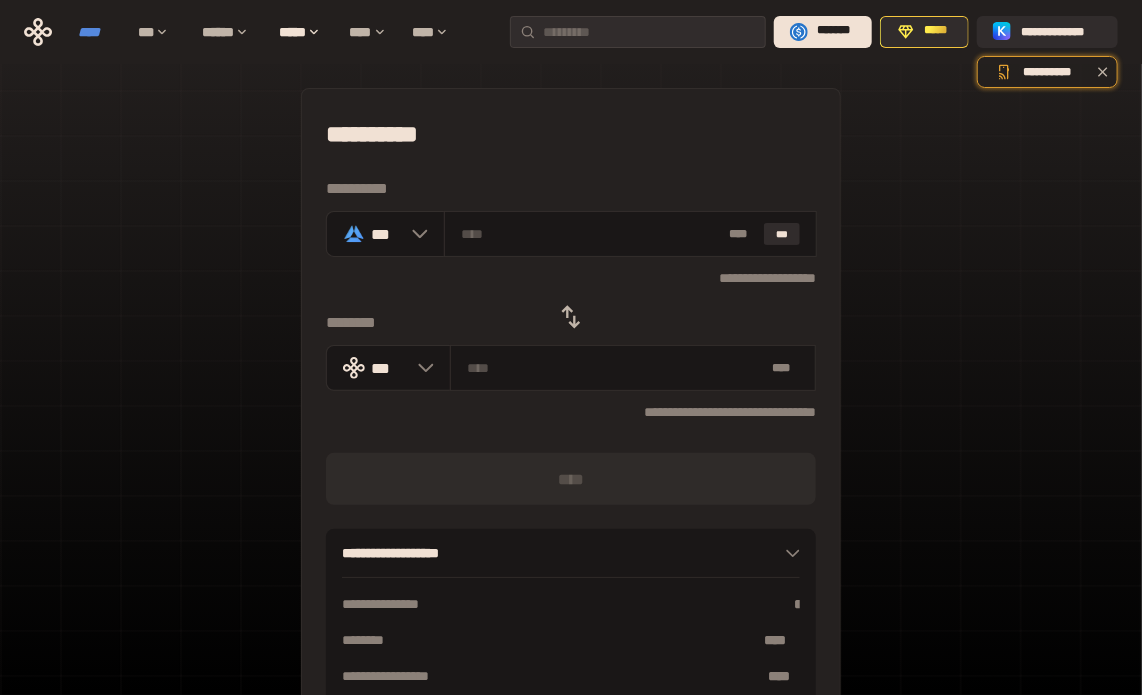 click on "****" at bounding box center (98, 32) 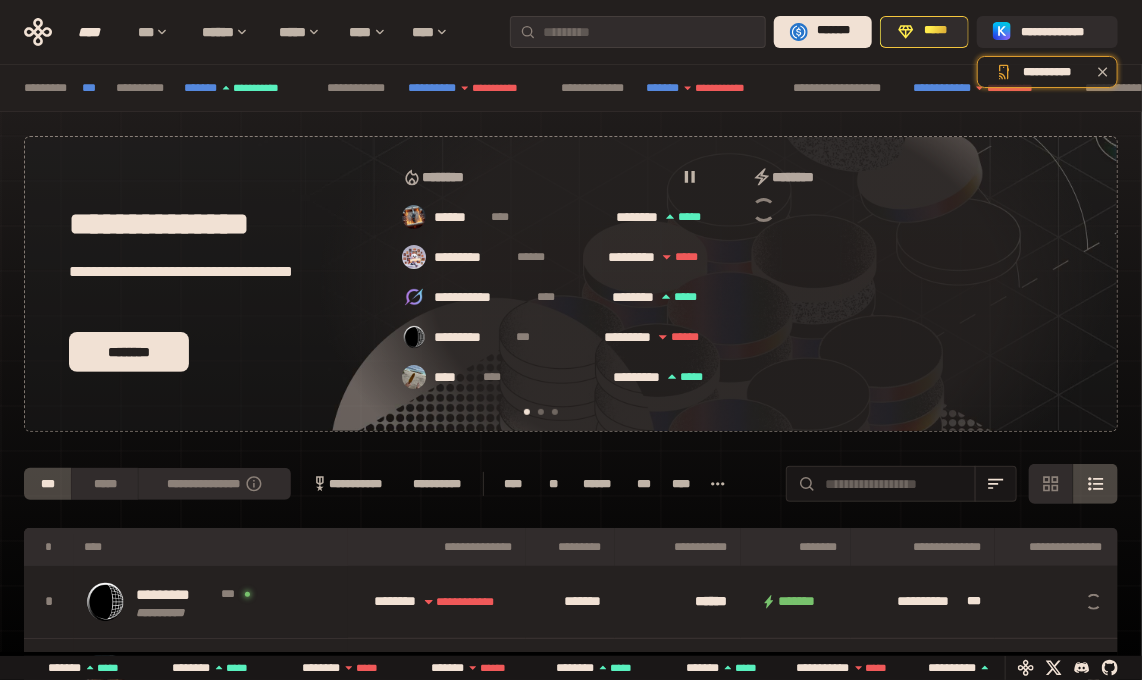scroll, scrollTop: 0, scrollLeft: 16, axis: horizontal 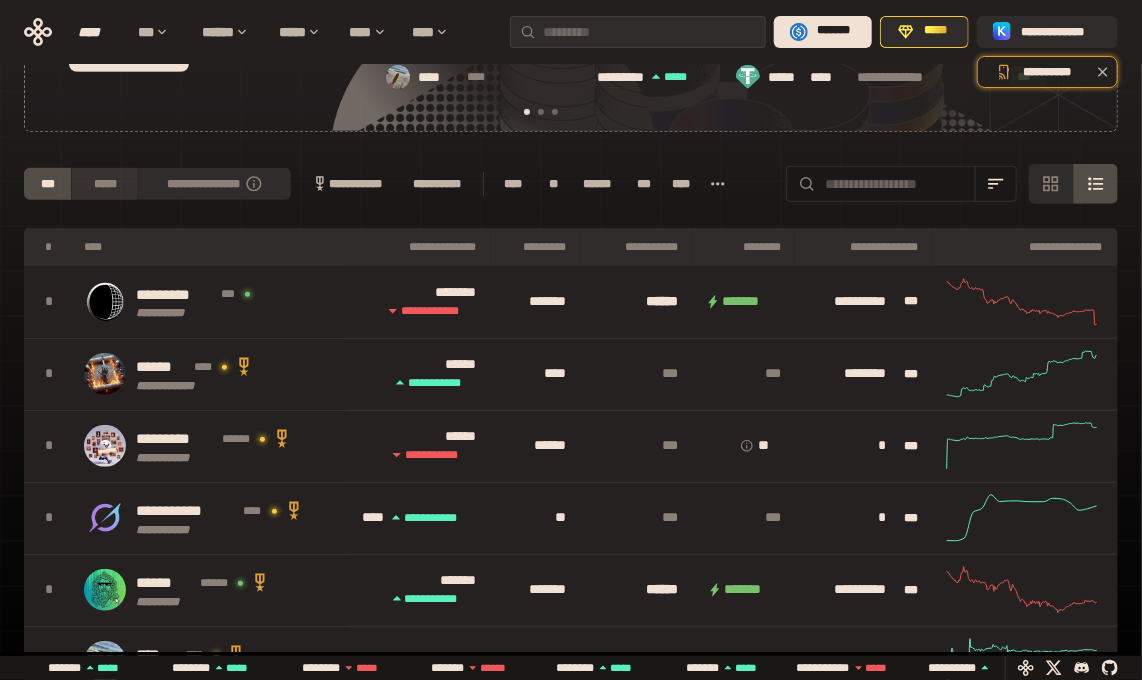 click on "*****" at bounding box center (104, 184) 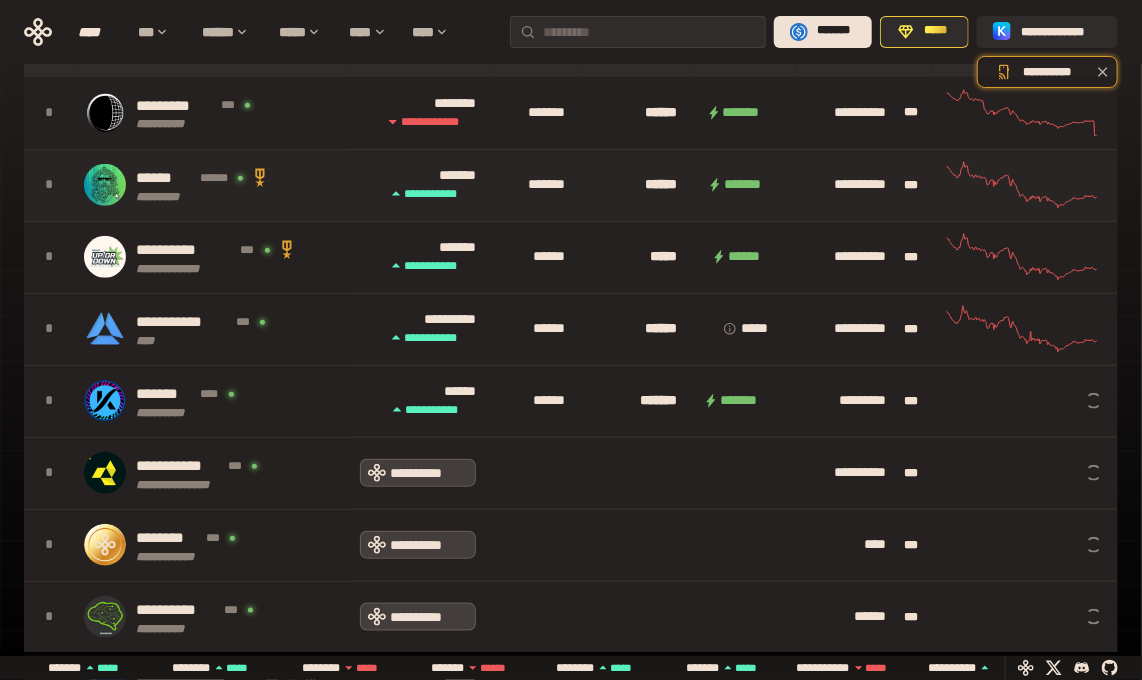 scroll, scrollTop: 500, scrollLeft: 0, axis: vertical 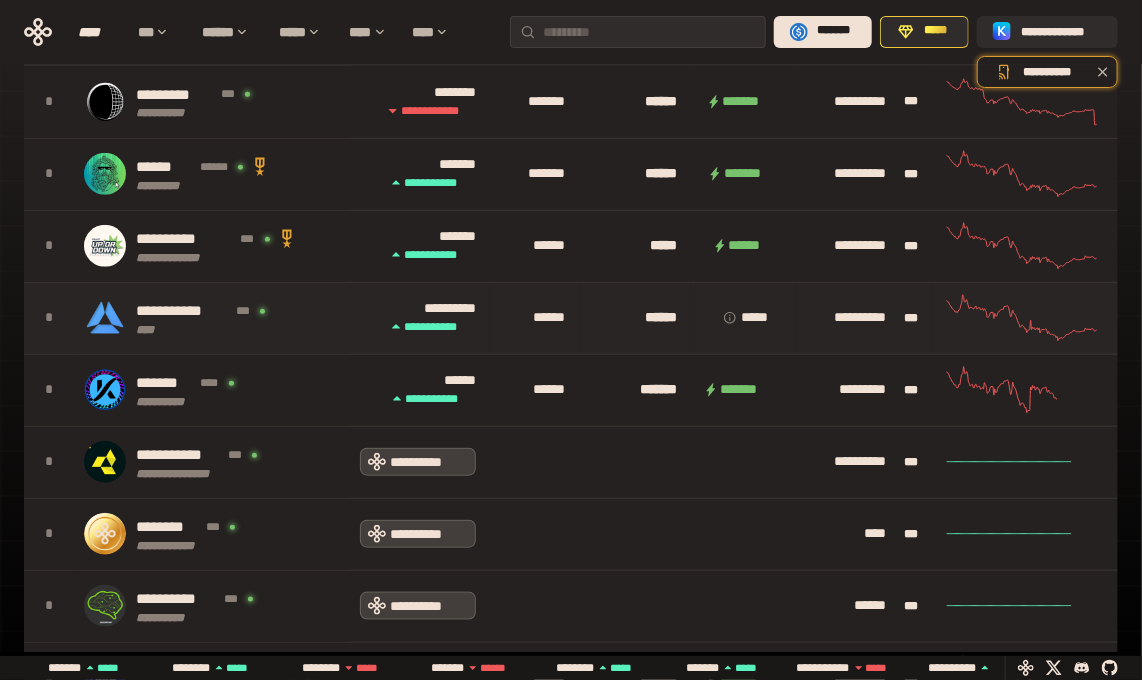 click on "**********" at bounding box center [211, 318] 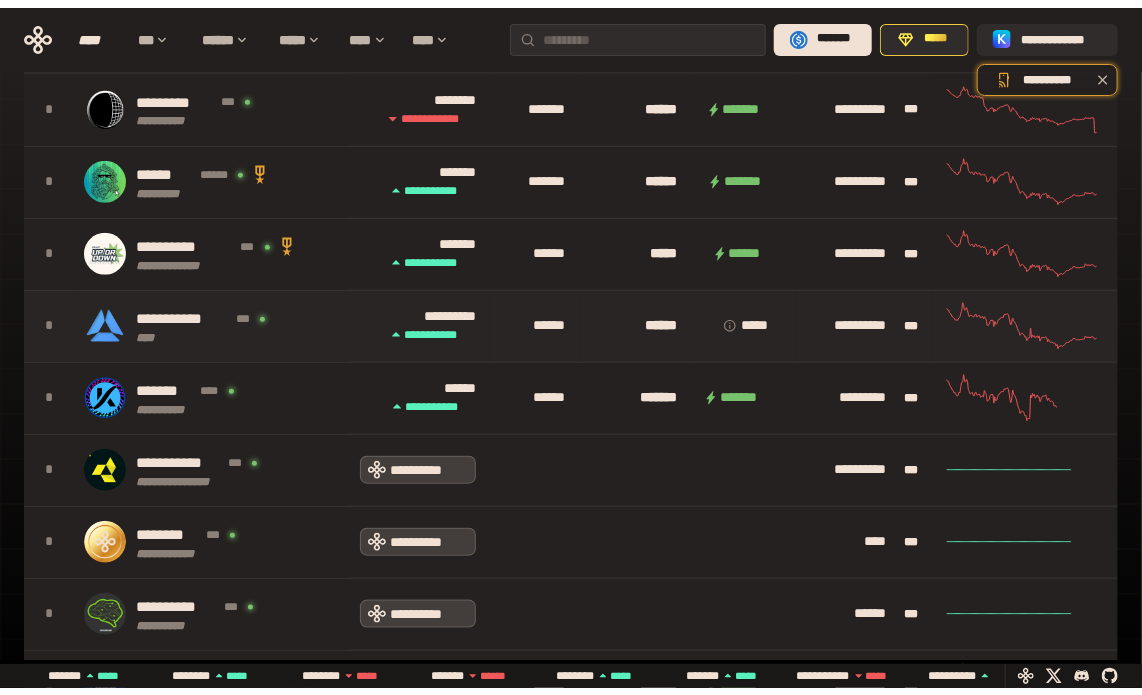 scroll, scrollTop: 0, scrollLeft: 0, axis: both 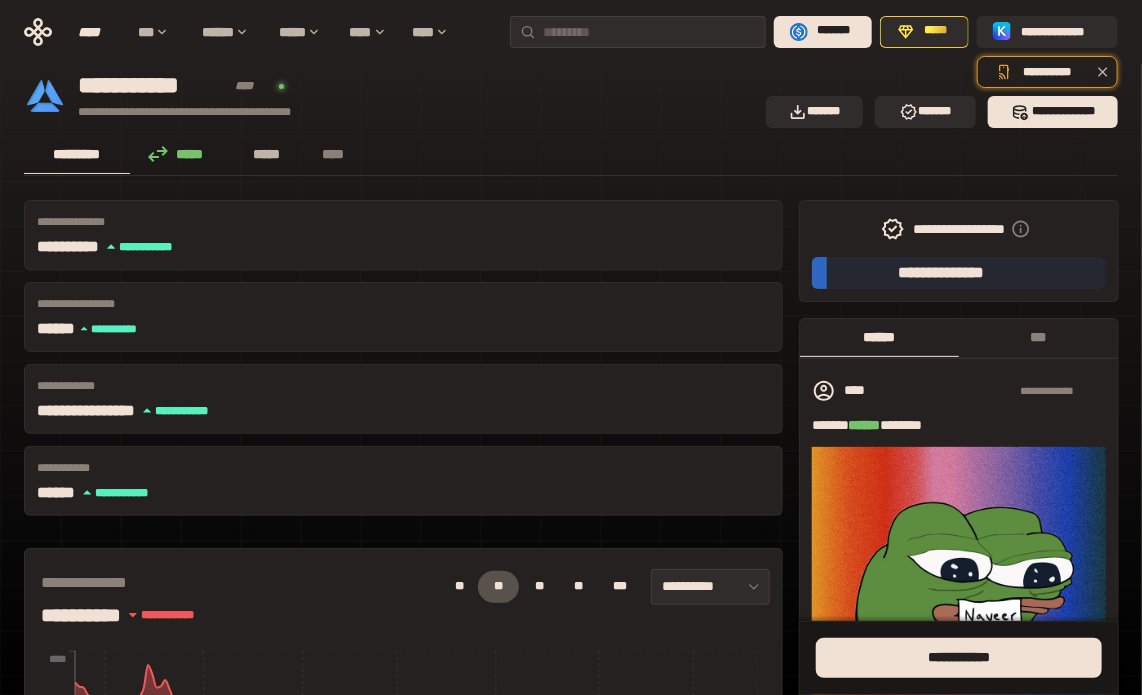 click on "*****" at bounding box center [267, 154] 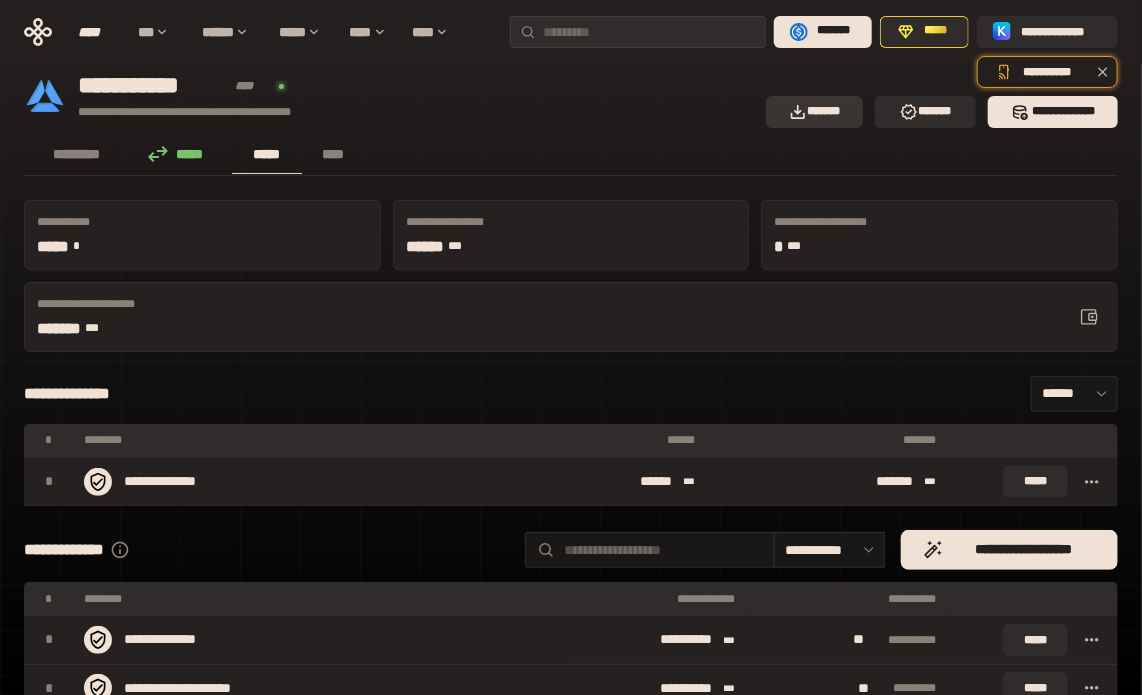 click on "*******" at bounding box center (815, 112) 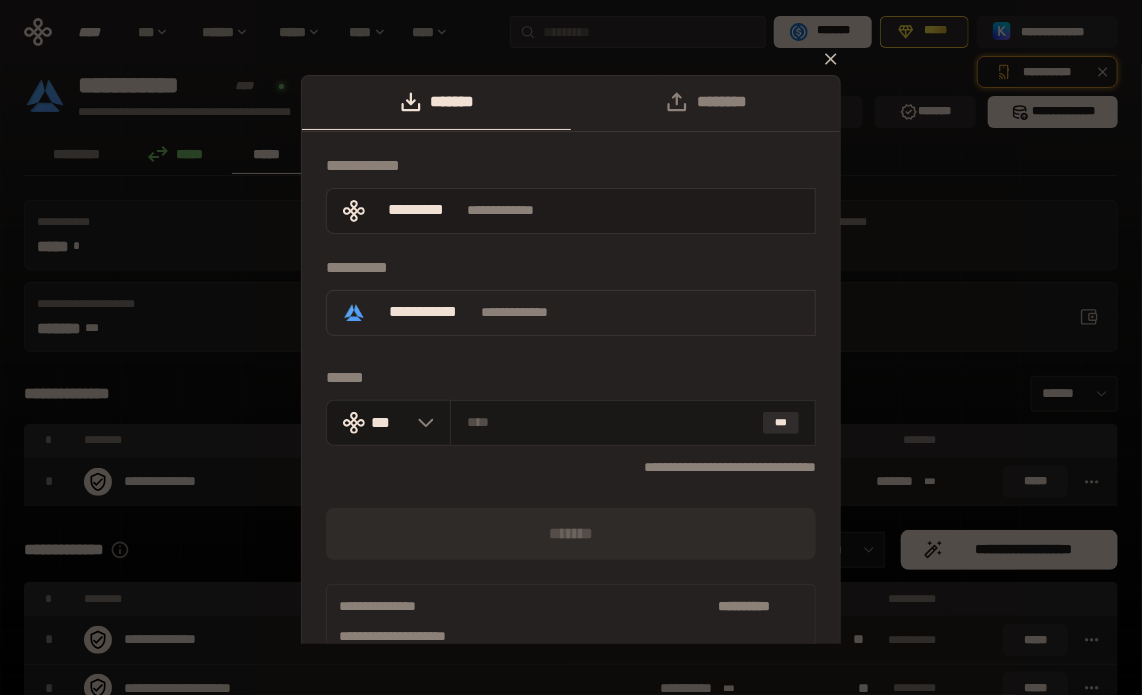 click on "**********" at bounding box center (571, 211) 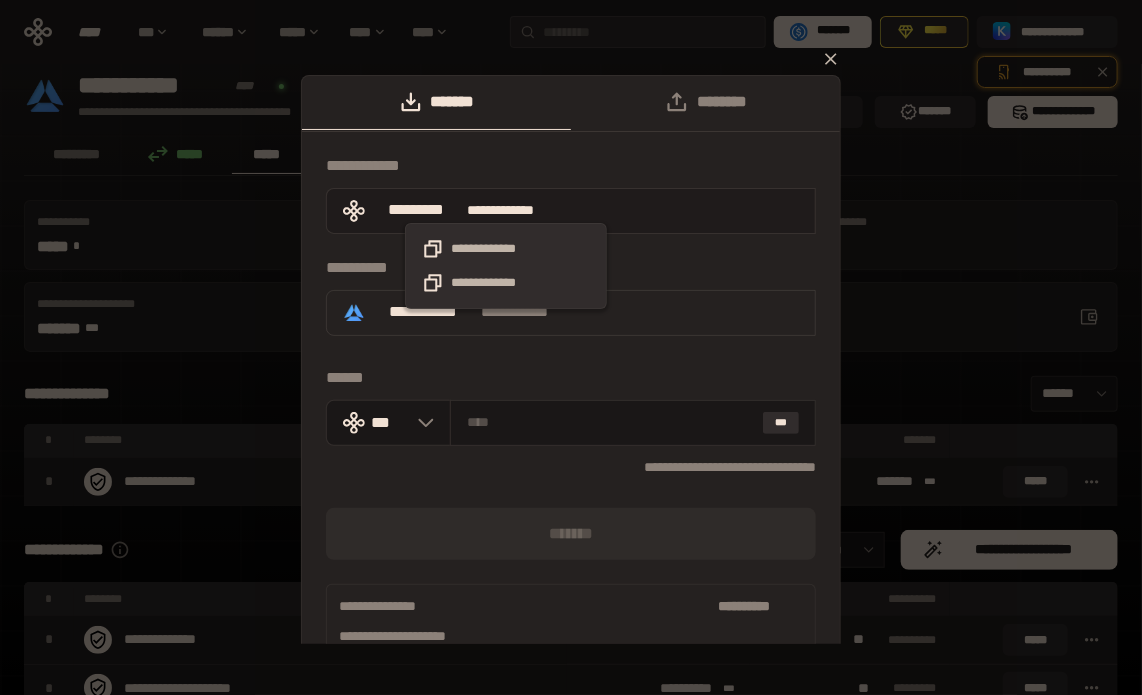 click on "**********" at bounding box center (513, 210) 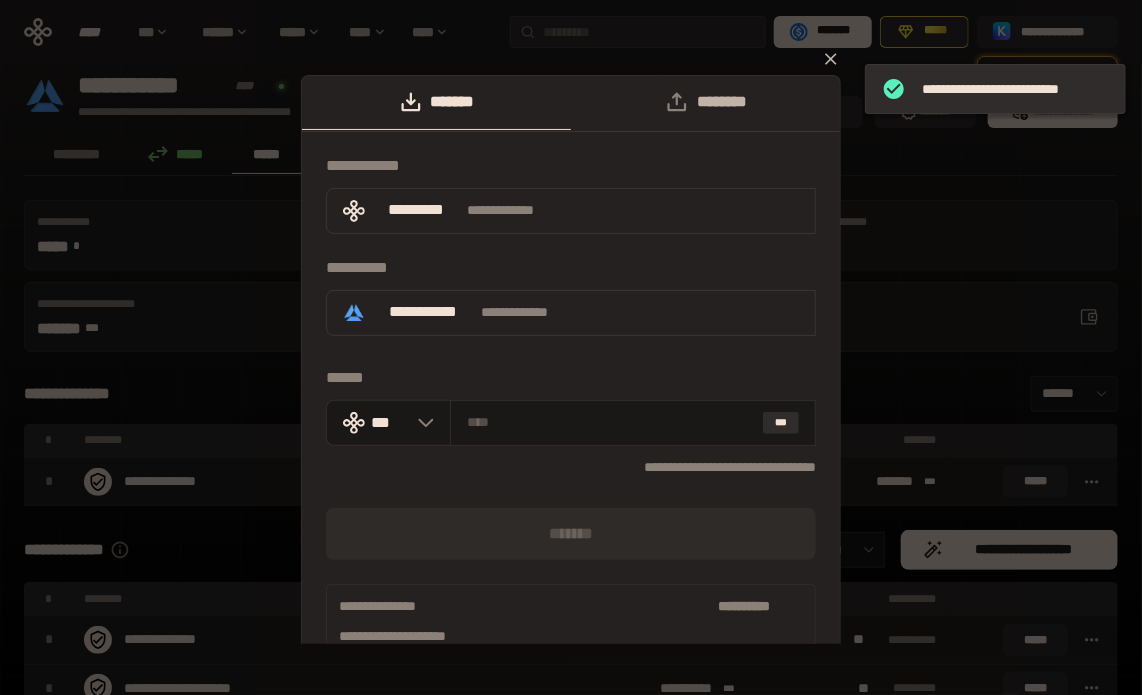 click on "********" at bounding box center (705, 102) 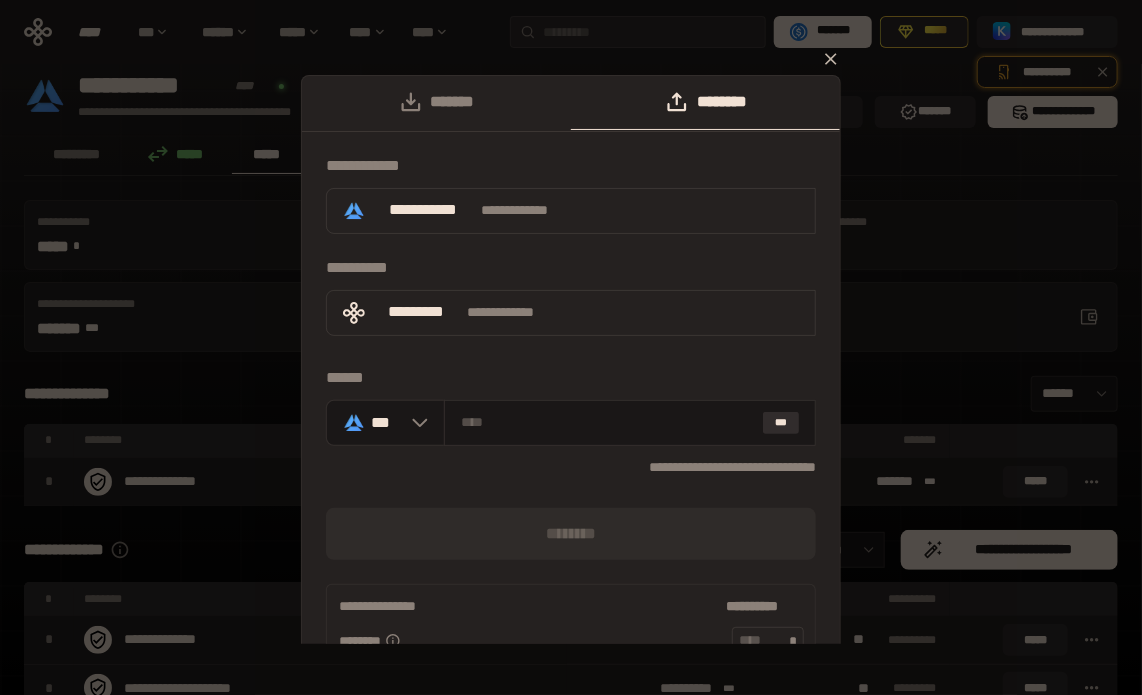 click on "**********" at bounding box center [571, 347] 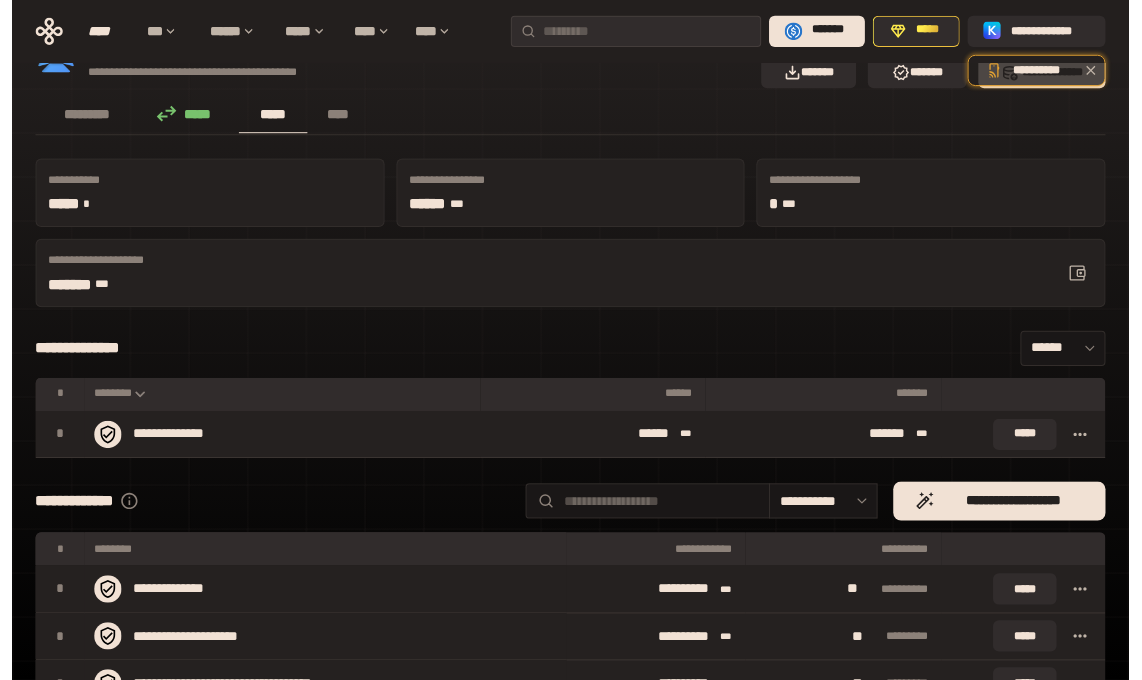 scroll, scrollTop: 0, scrollLeft: 0, axis: both 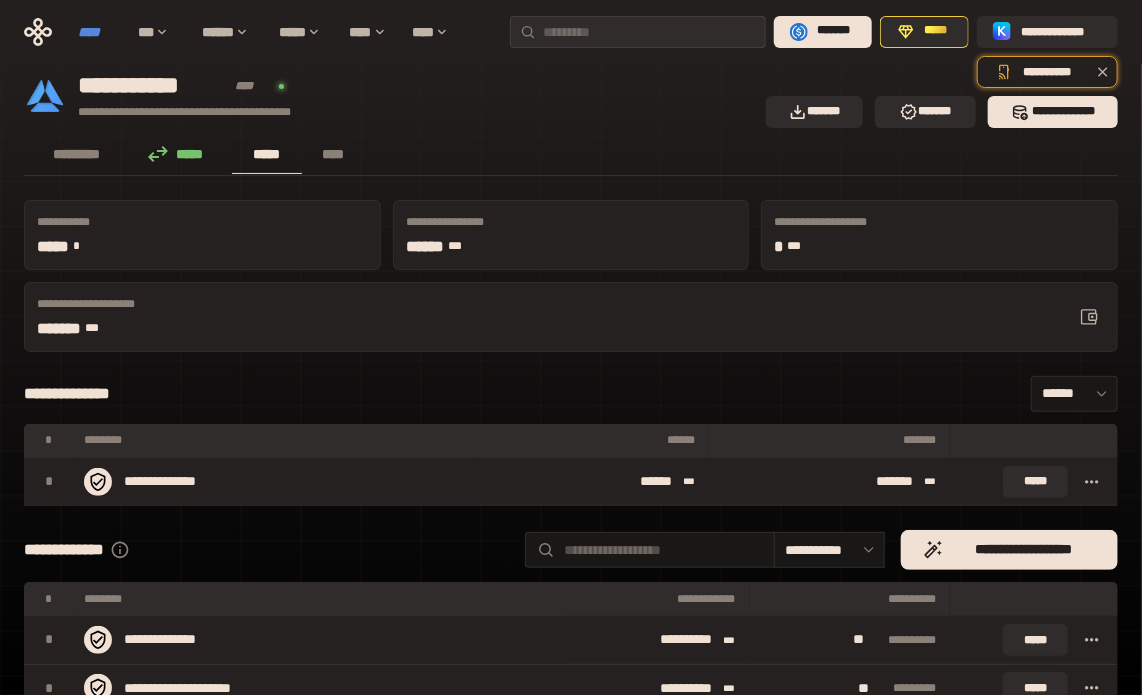 click on "****" at bounding box center (98, 32) 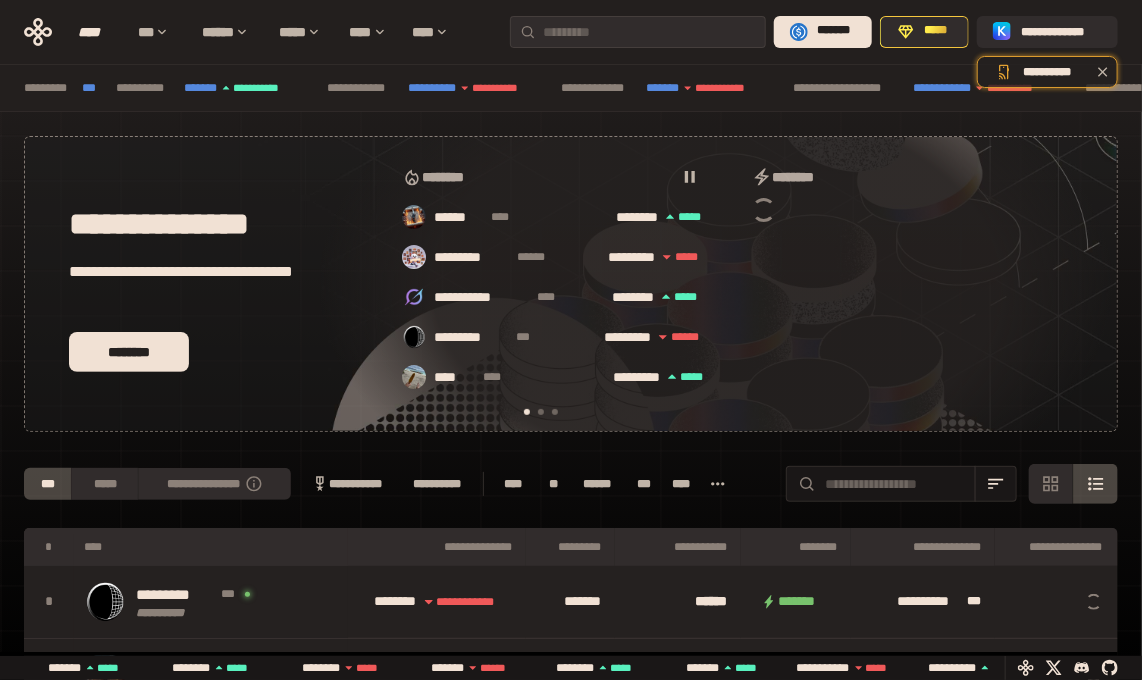 scroll, scrollTop: 0, scrollLeft: 16, axis: horizontal 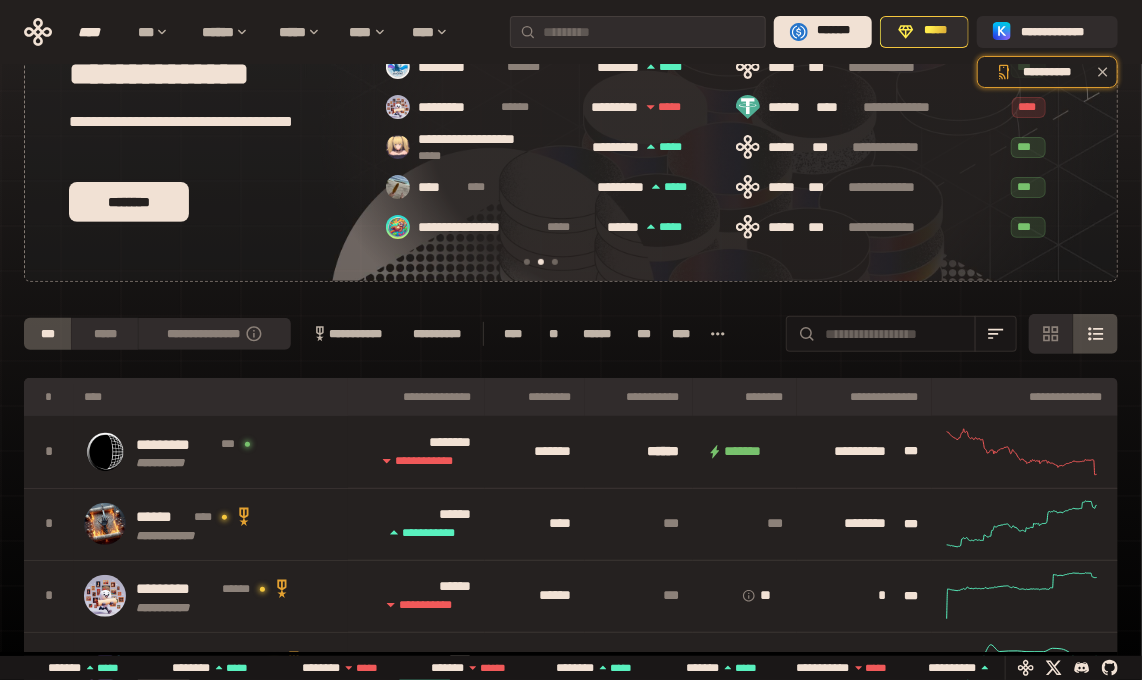 click on "****" at bounding box center (513, 334) 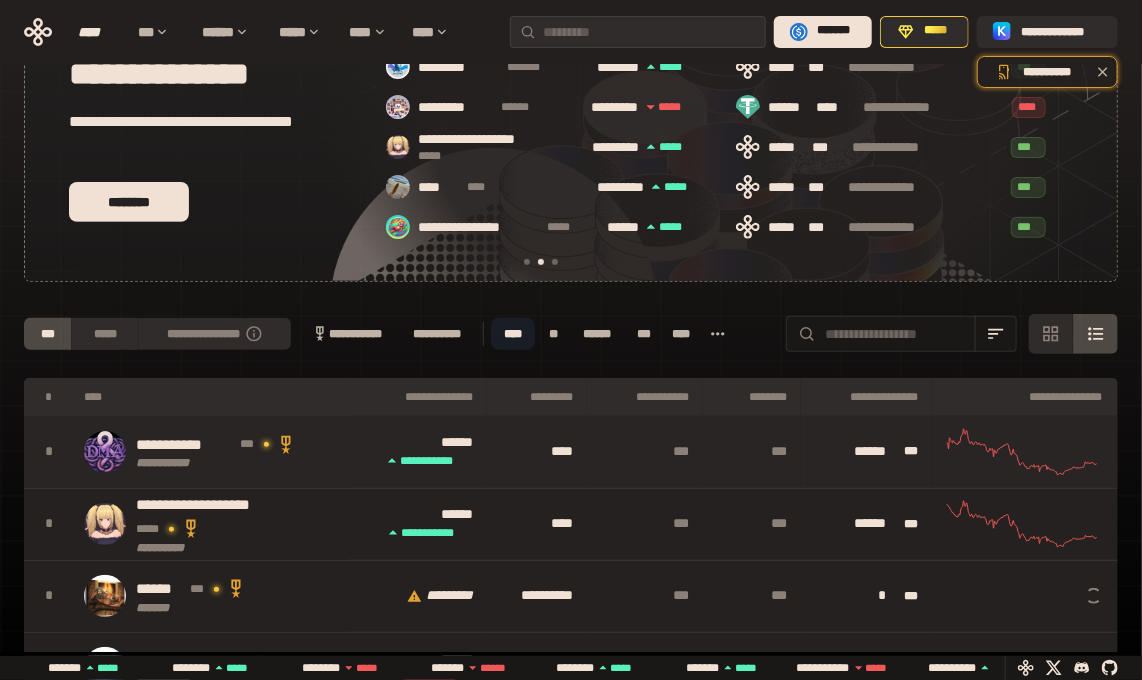 scroll, scrollTop: 250, scrollLeft: 0, axis: vertical 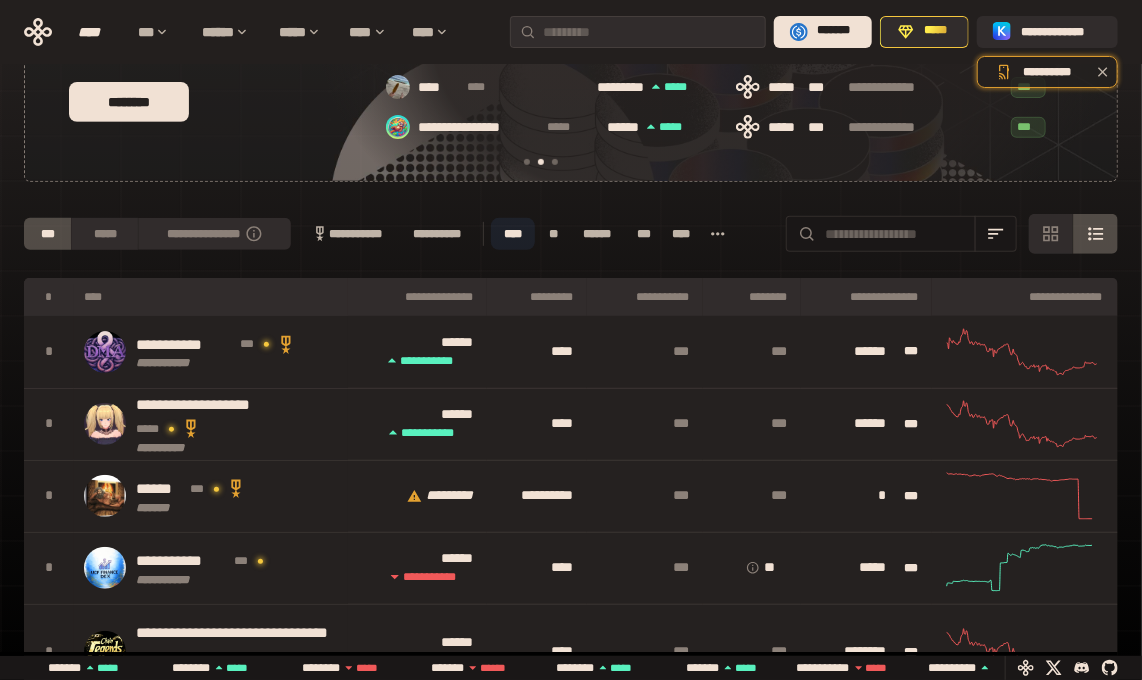 click on "******" at bounding box center (597, 234) 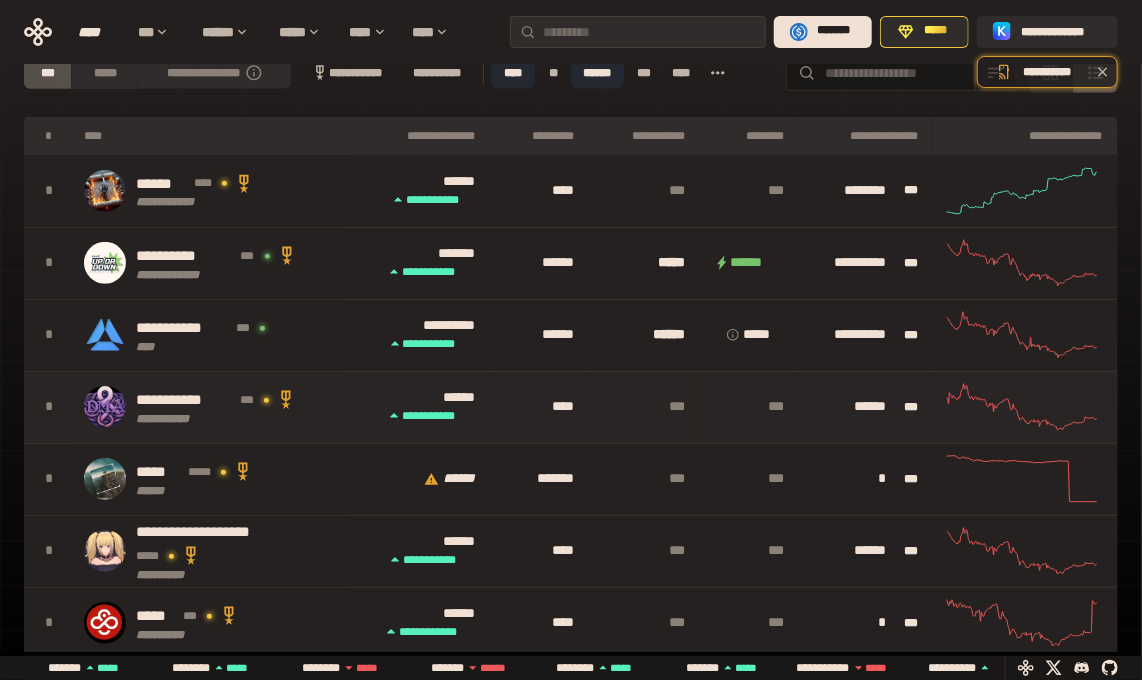scroll, scrollTop: 450, scrollLeft: 0, axis: vertical 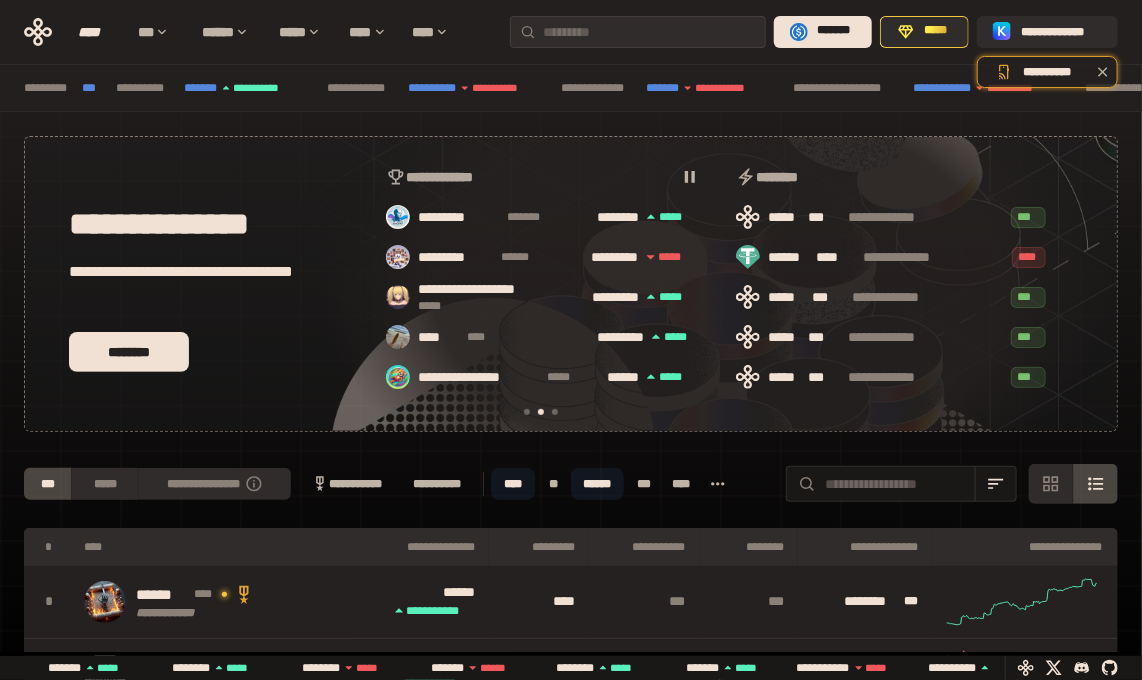click on "***" at bounding box center [644, 484] 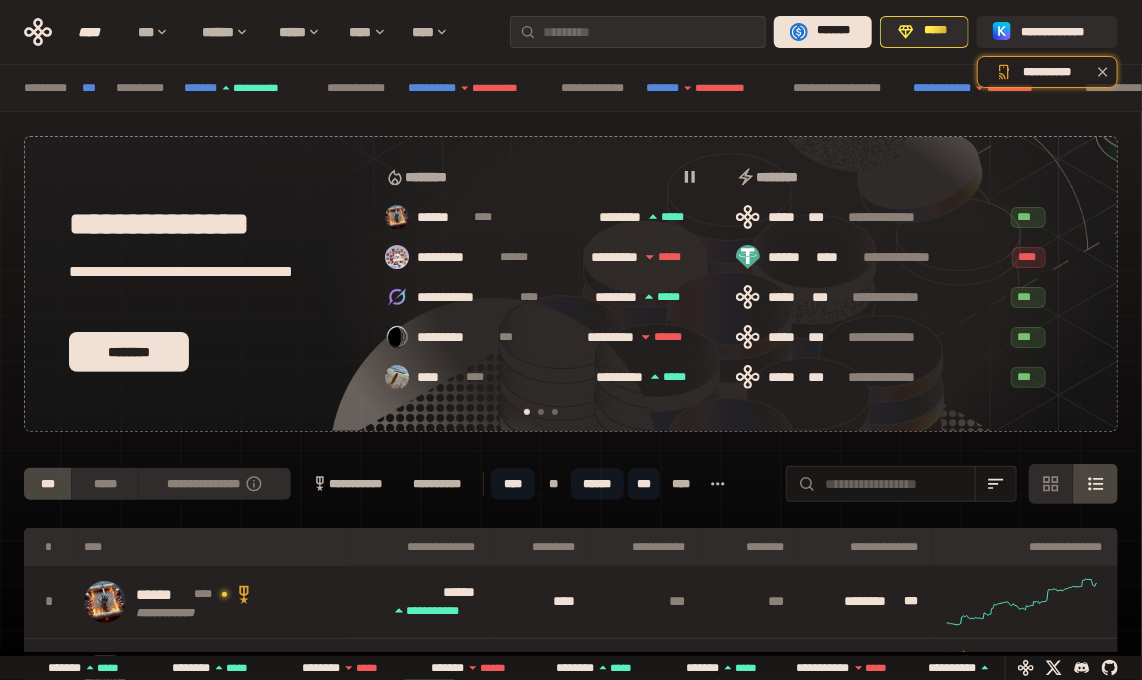 scroll, scrollTop: 0, scrollLeft: 16, axis: horizontal 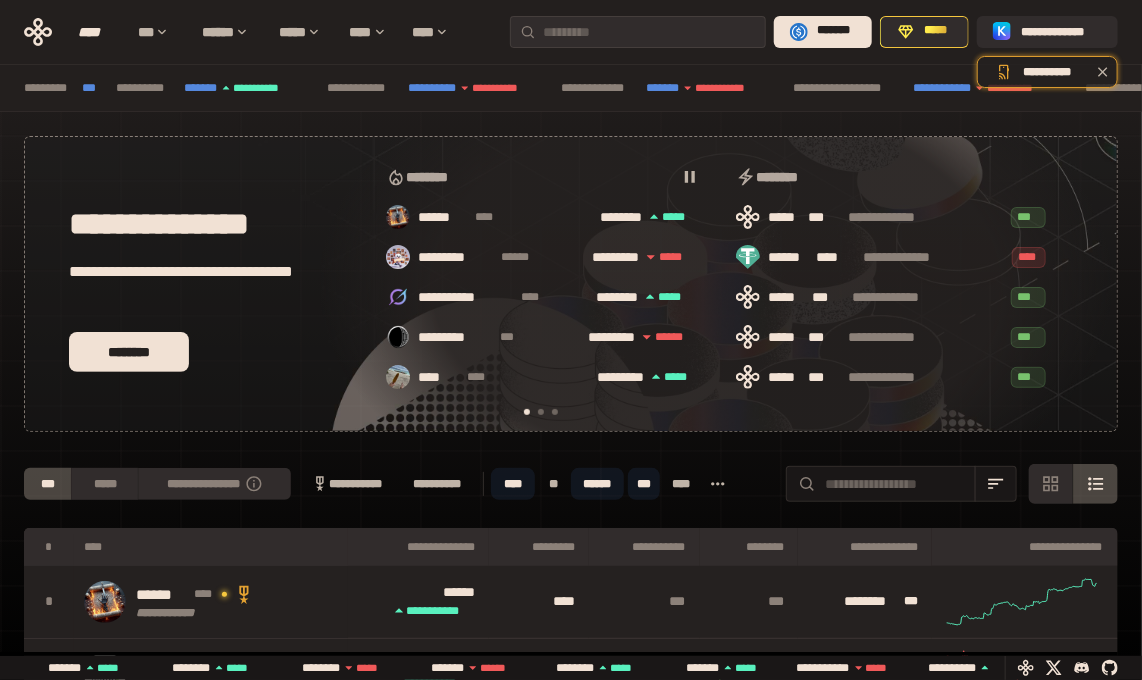 click on "***" at bounding box center (644, 484) 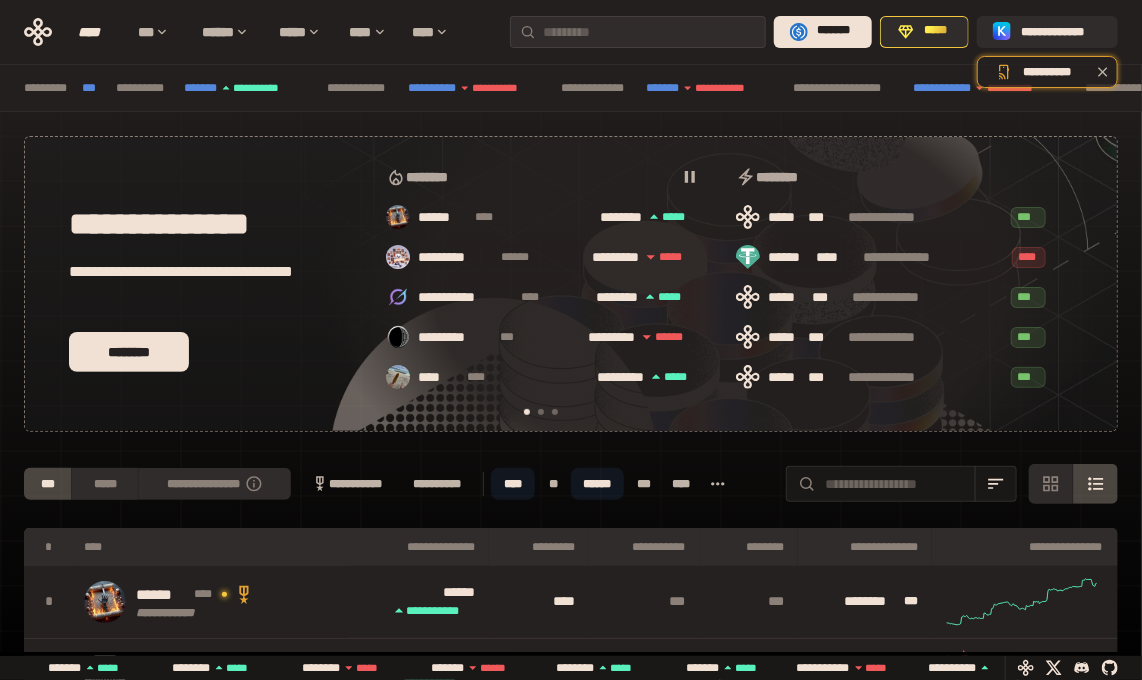 click on "******" at bounding box center (597, 484) 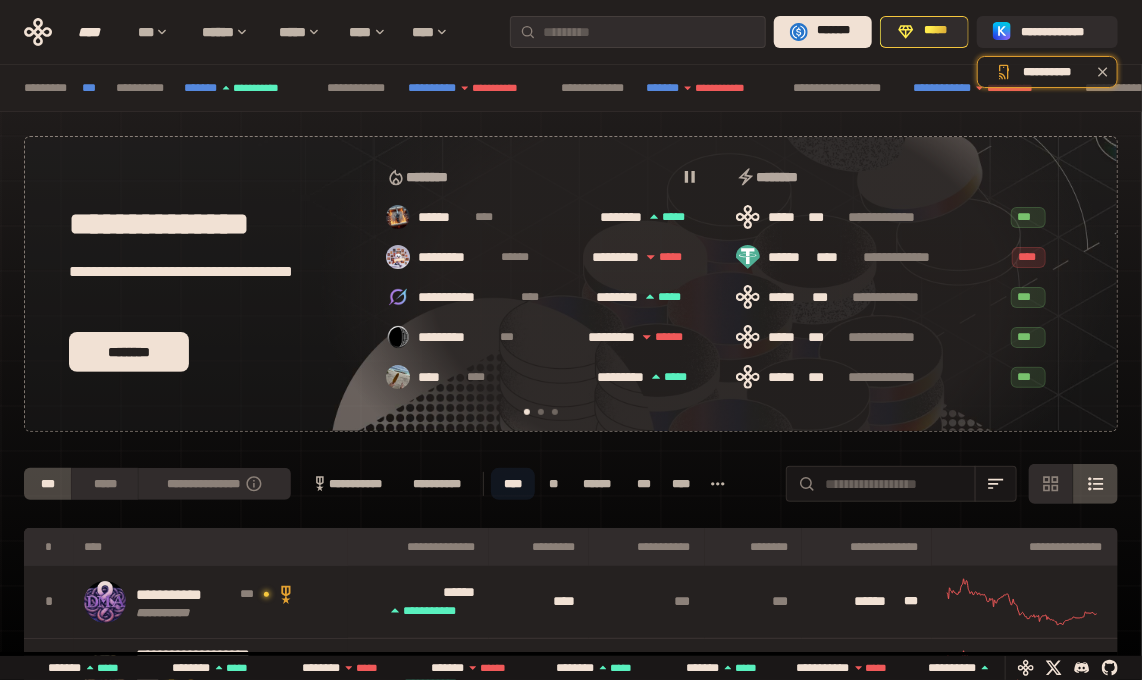 click on "****" at bounding box center (513, 484) 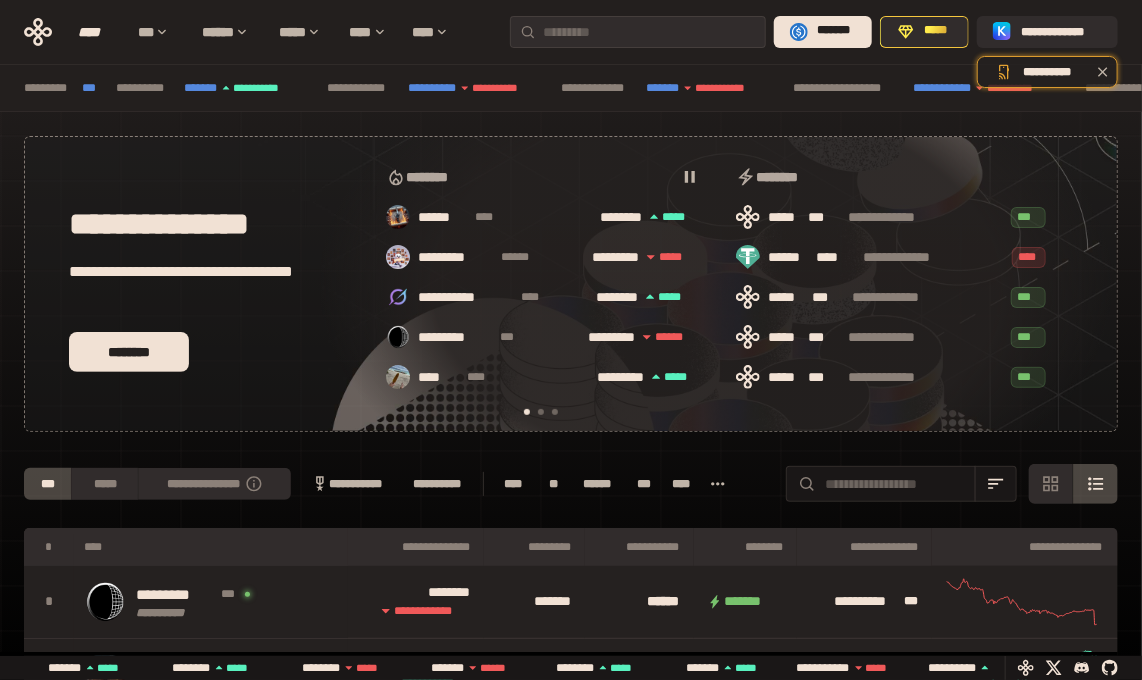 click on "***" at bounding box center (644, 484) 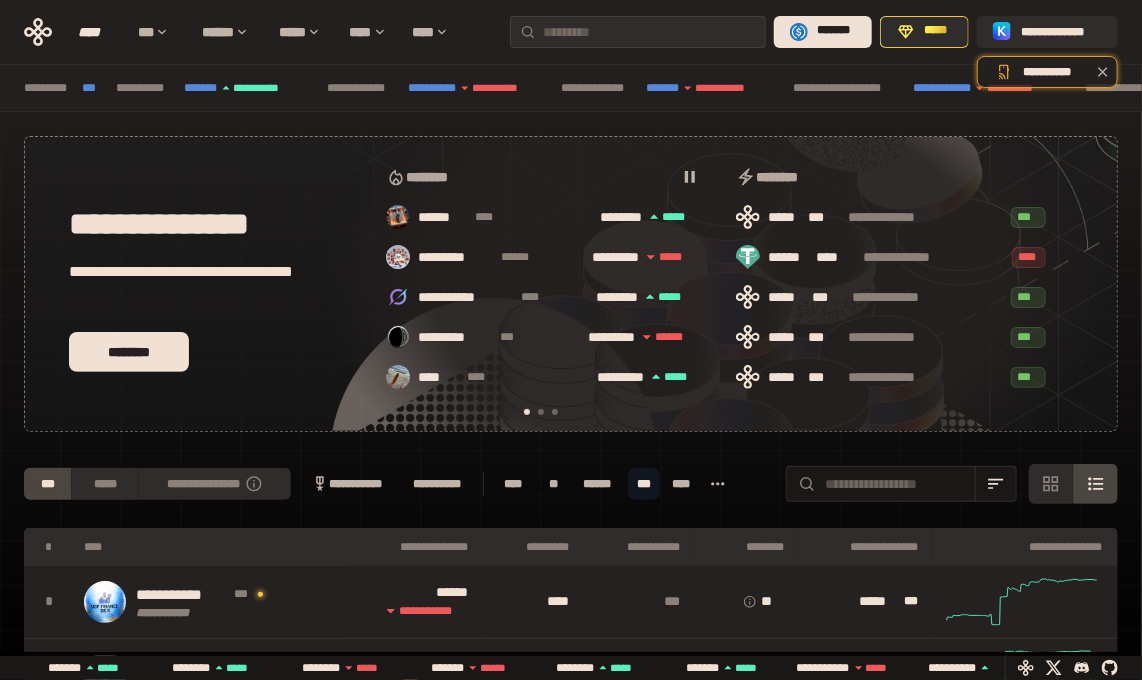 scroll, scrollTop: 0, scrollLeft: 225, axis: horizontal 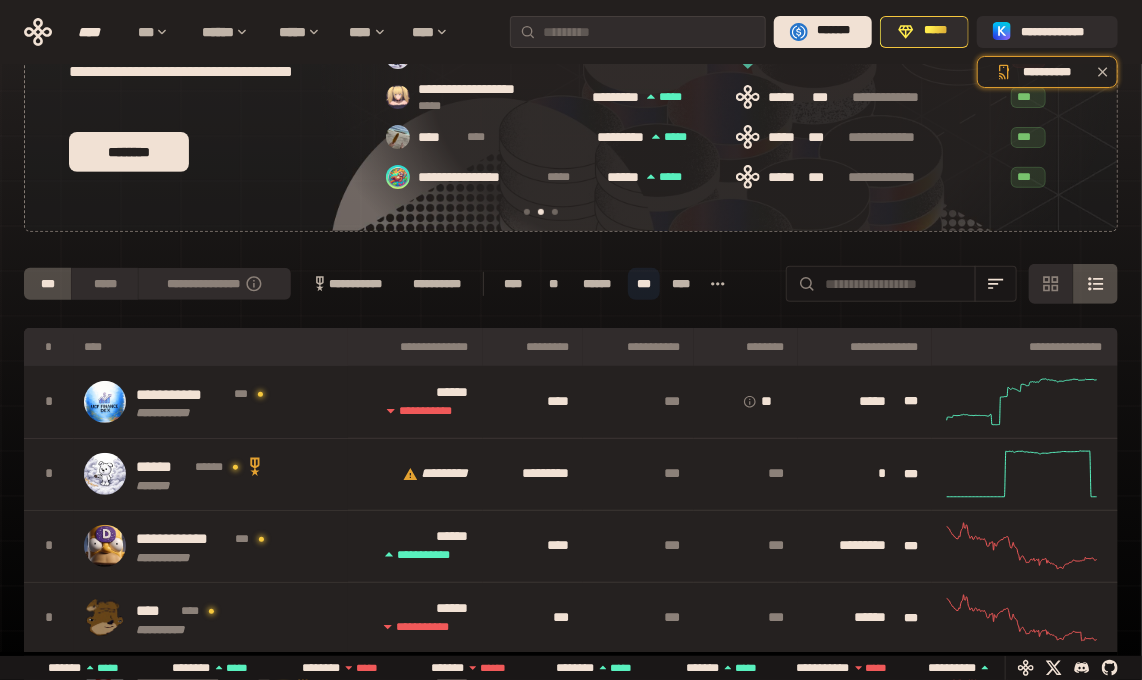 click on "***" at bounding box center [644, 284] 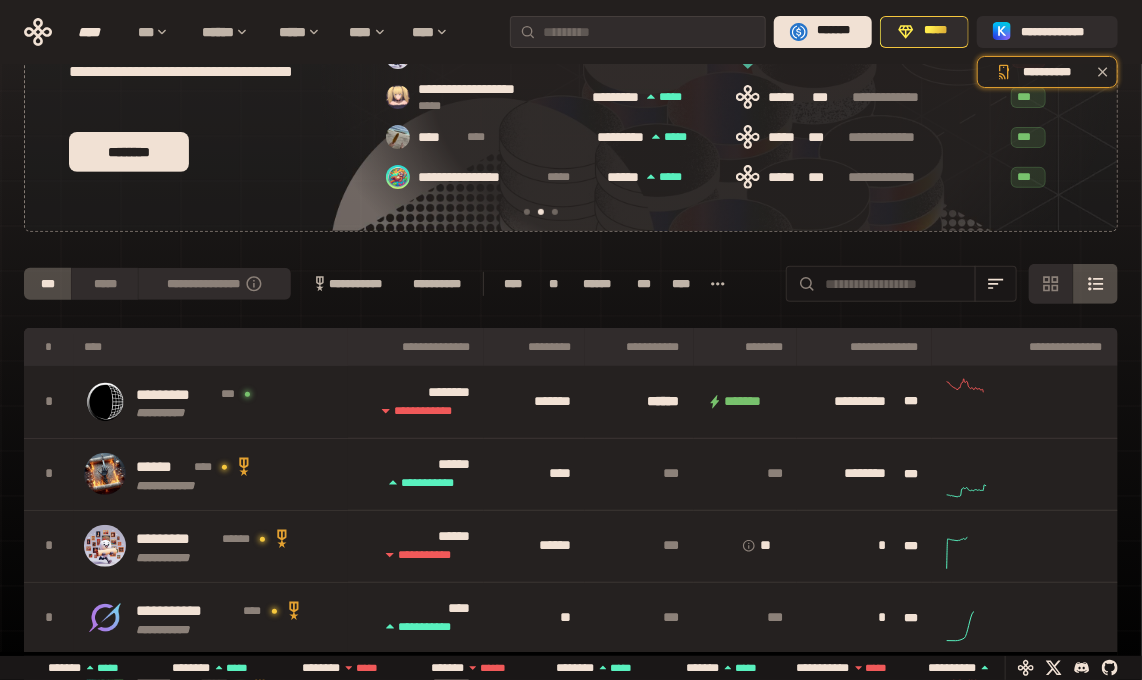 click on "****" at bounding box center (681, 284) 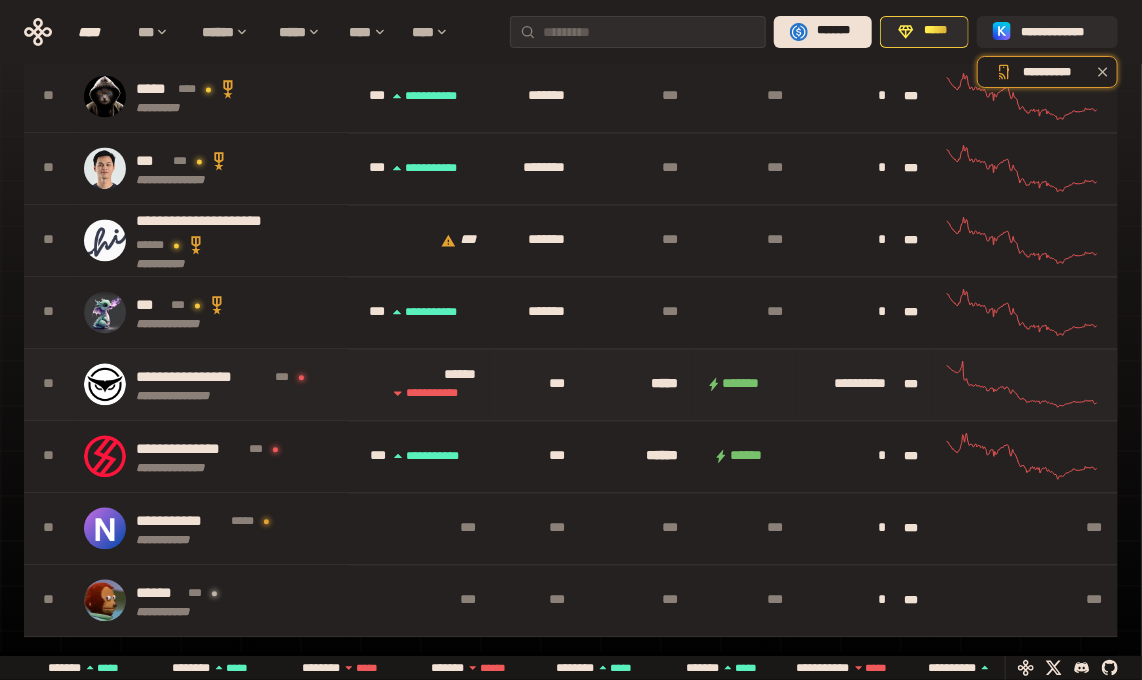 click on "**********" at bounding box center (211, 384) 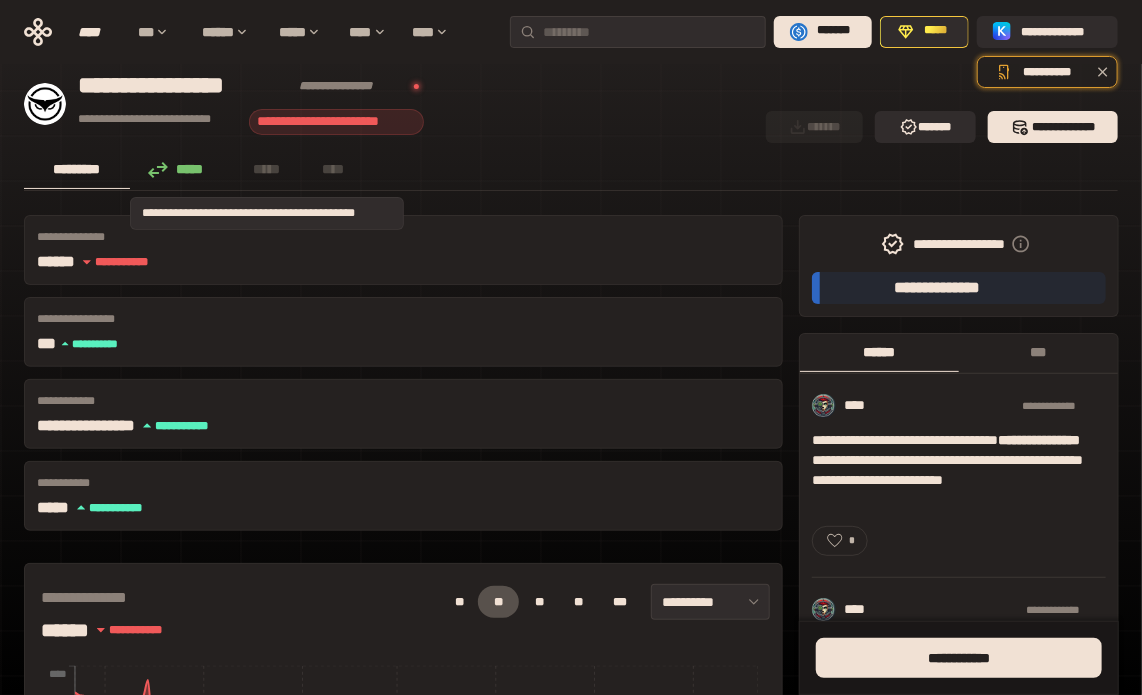 click on "*****" at bounding box center (267, 169) 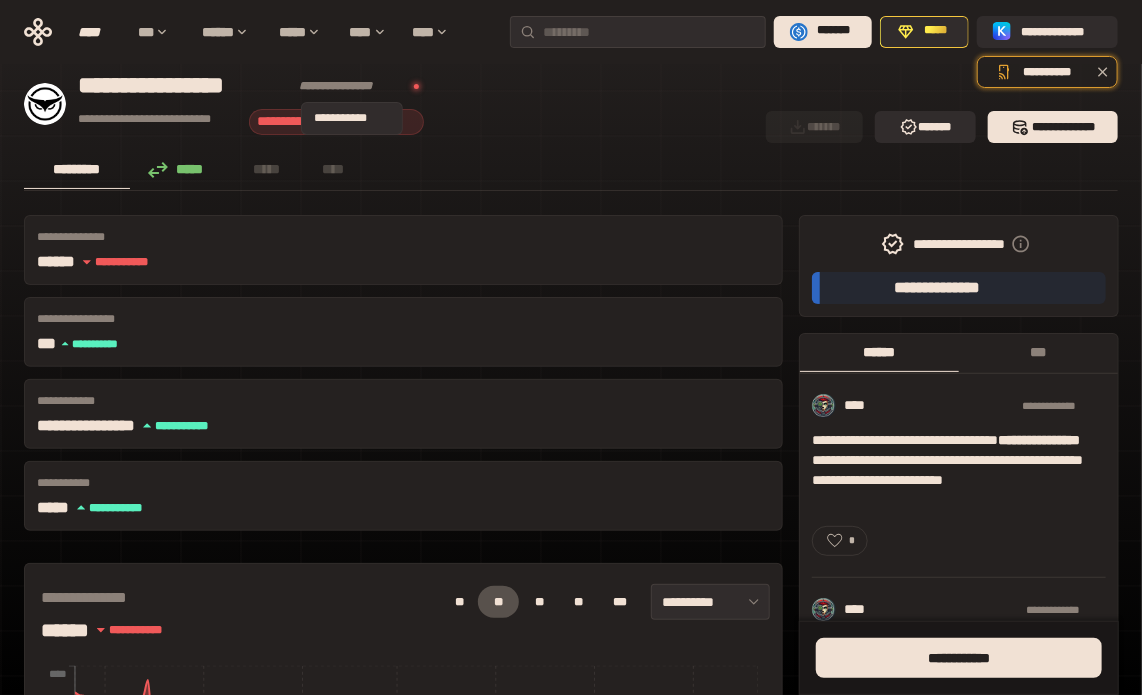 click on "**********" at bounding box center [352, 86] 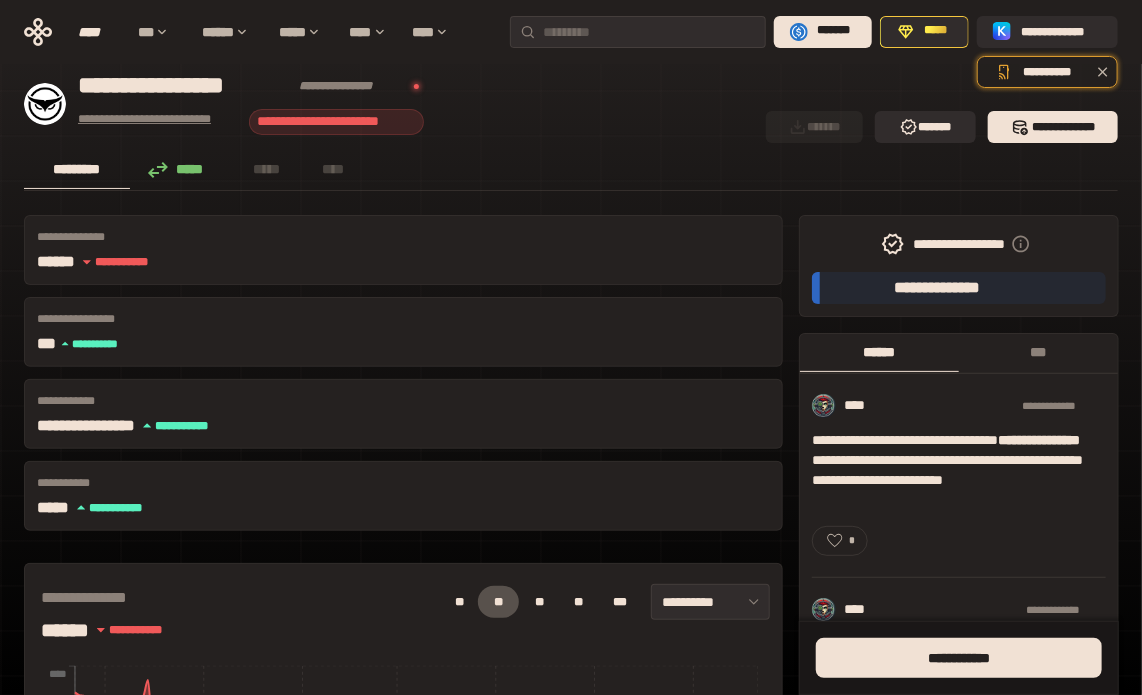click on "**********" at bounding box center (160, 119) 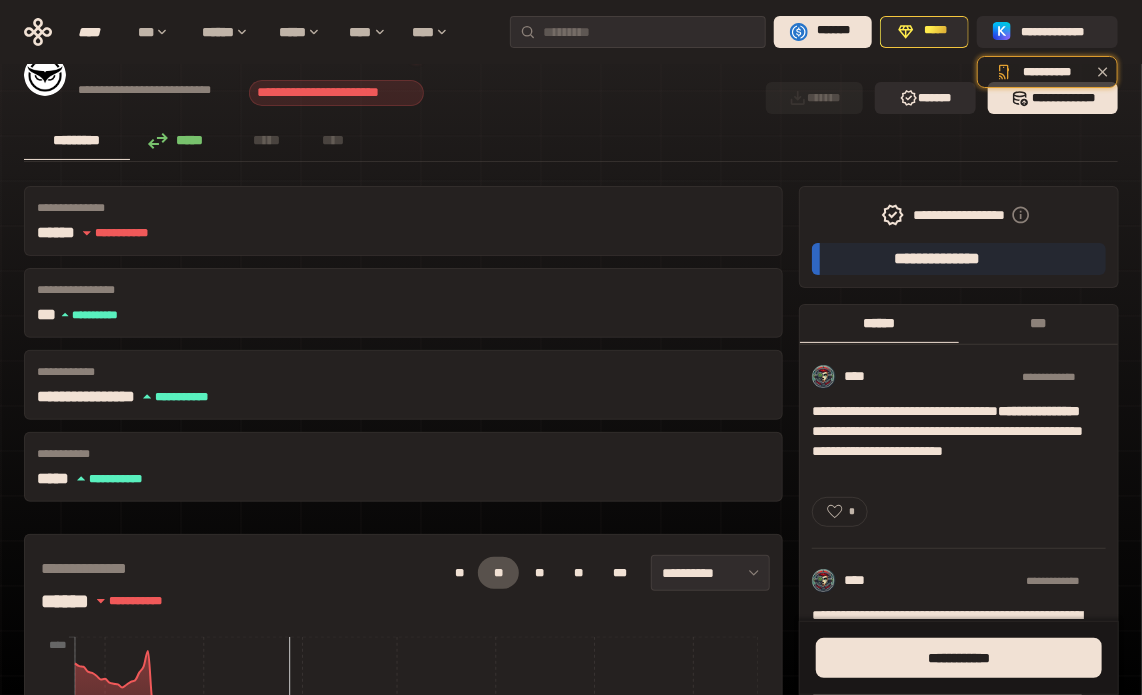scroll, scrollTop: 0, scrollLeft: 0, axis: both 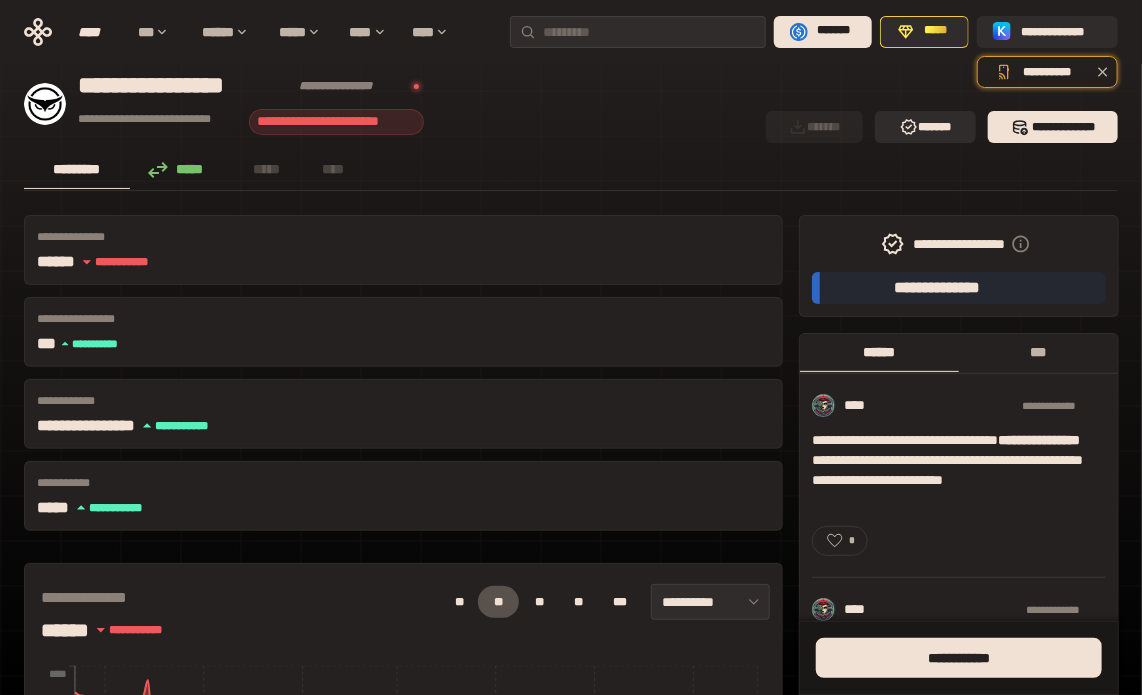 click on "***" at bounding box center [1038, 352] 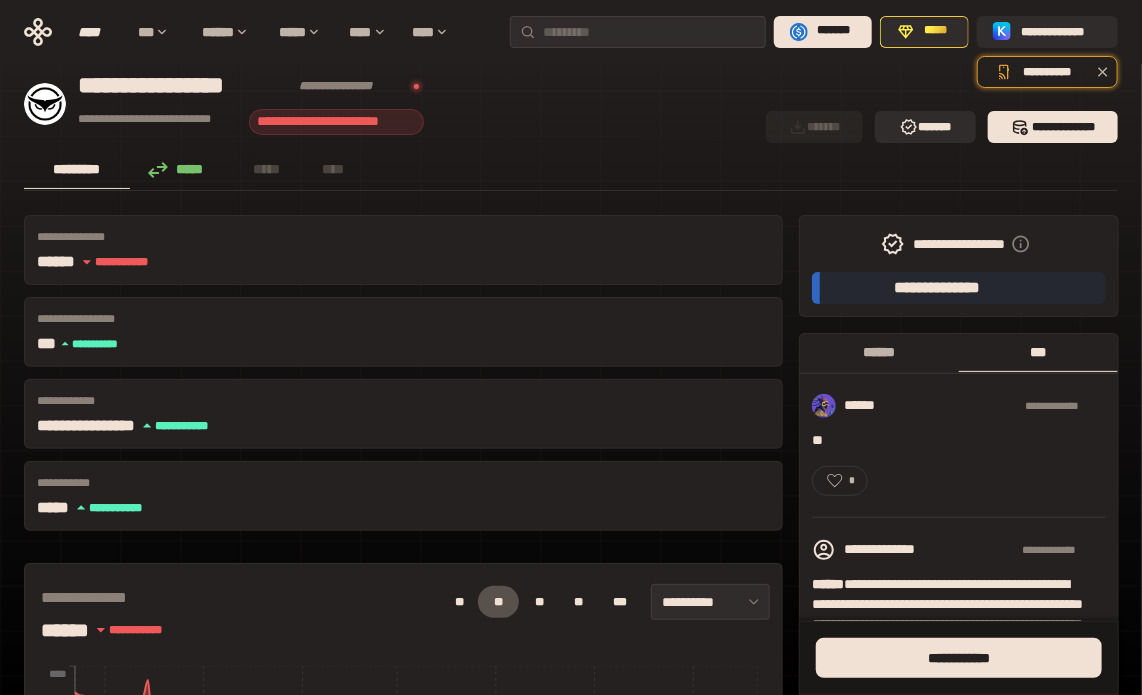 click on "******" at bounding box center [879, 352] 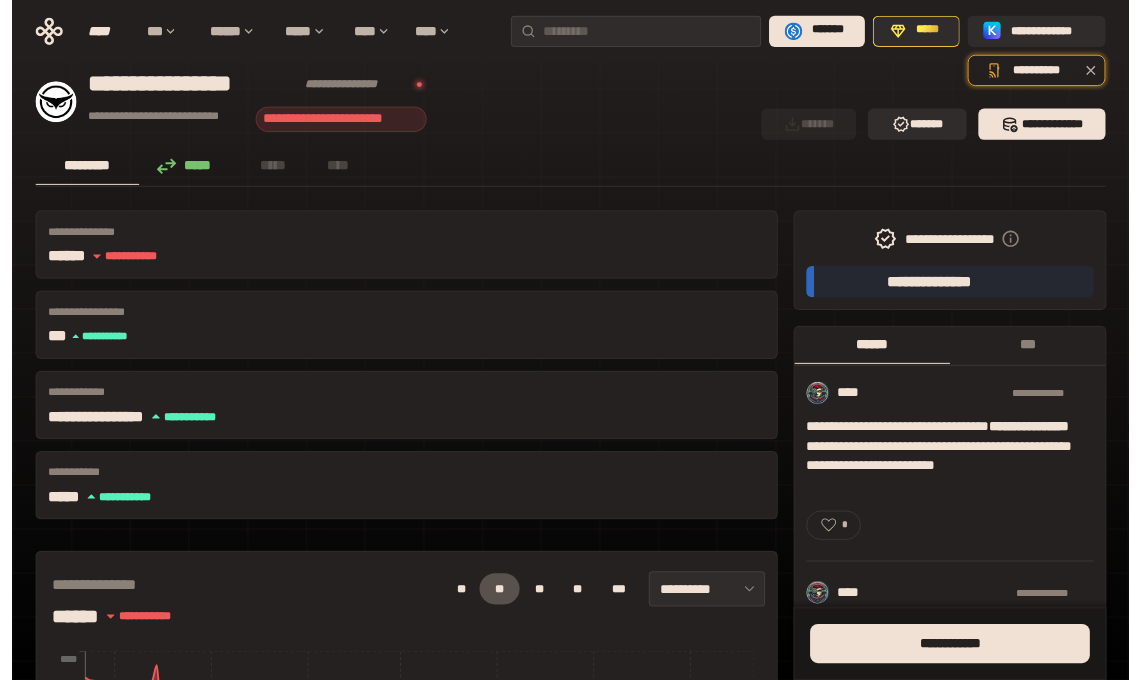 scroll, scrollTop: 0, scrollLeft: 0, axis: both 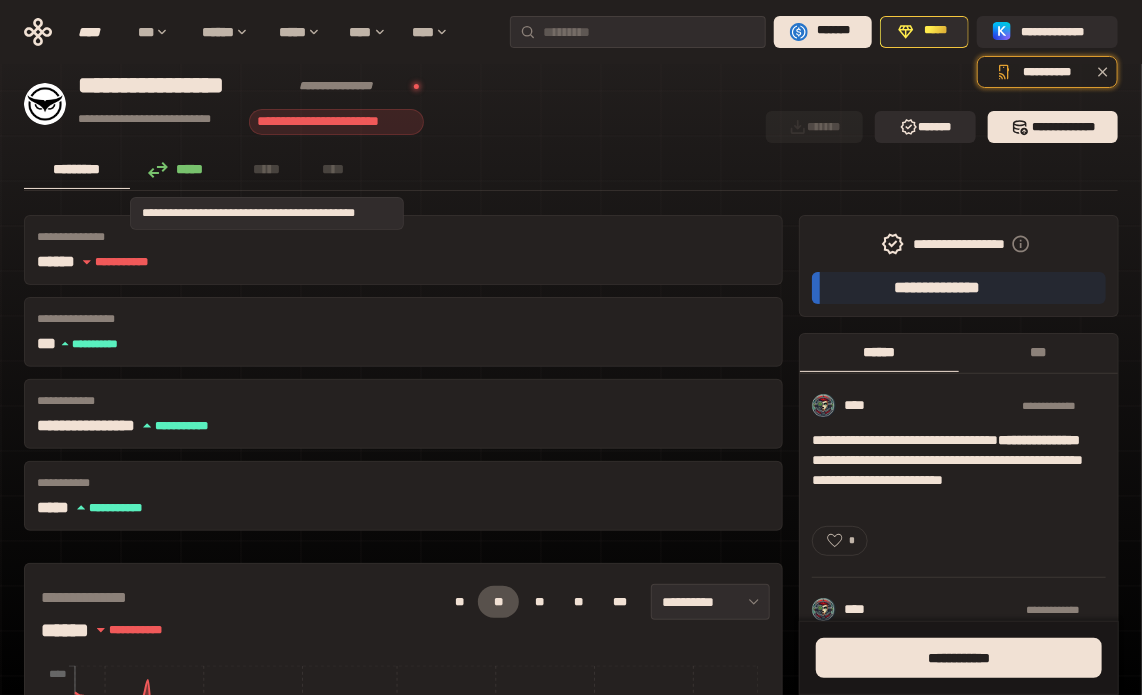 click on "*****" at bounding box center [267, 169] 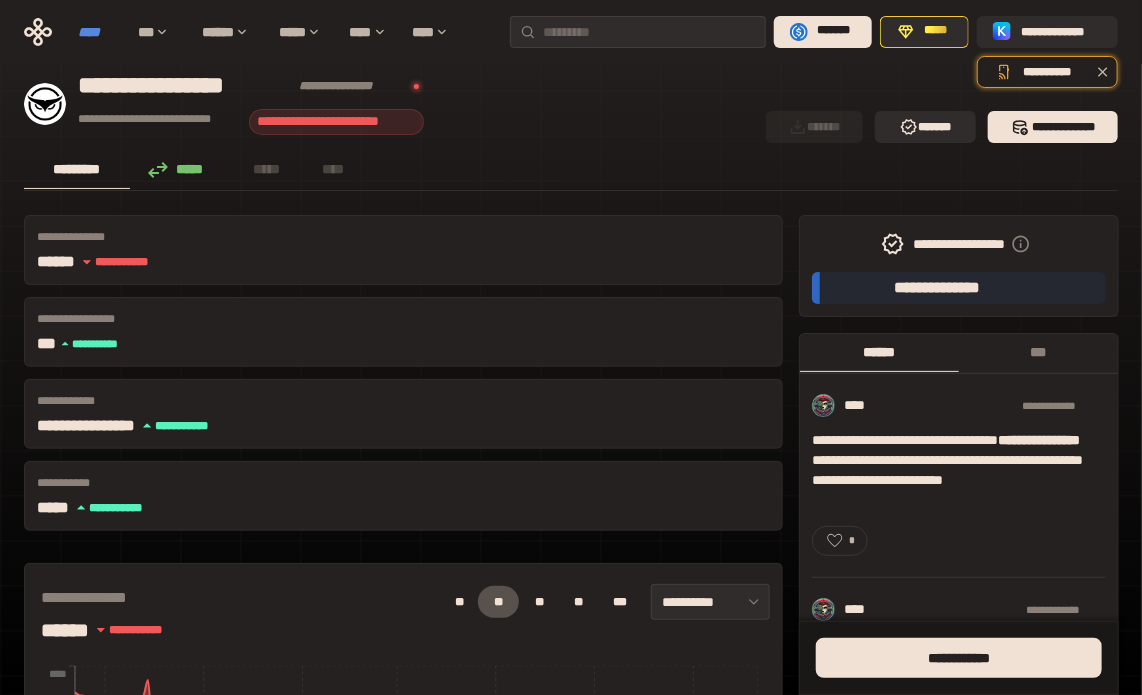 click on "****" at bounding box center [98, 32] 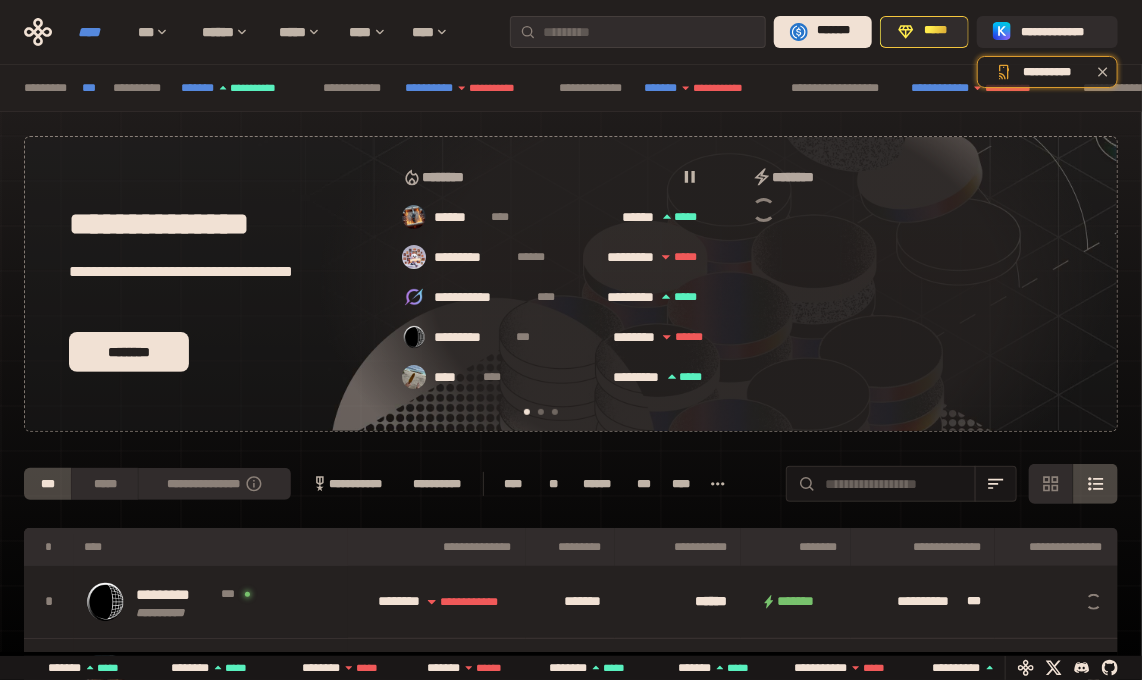 scroll, scrollTop: 0, scrollLeft: 16, axis: horizontal 